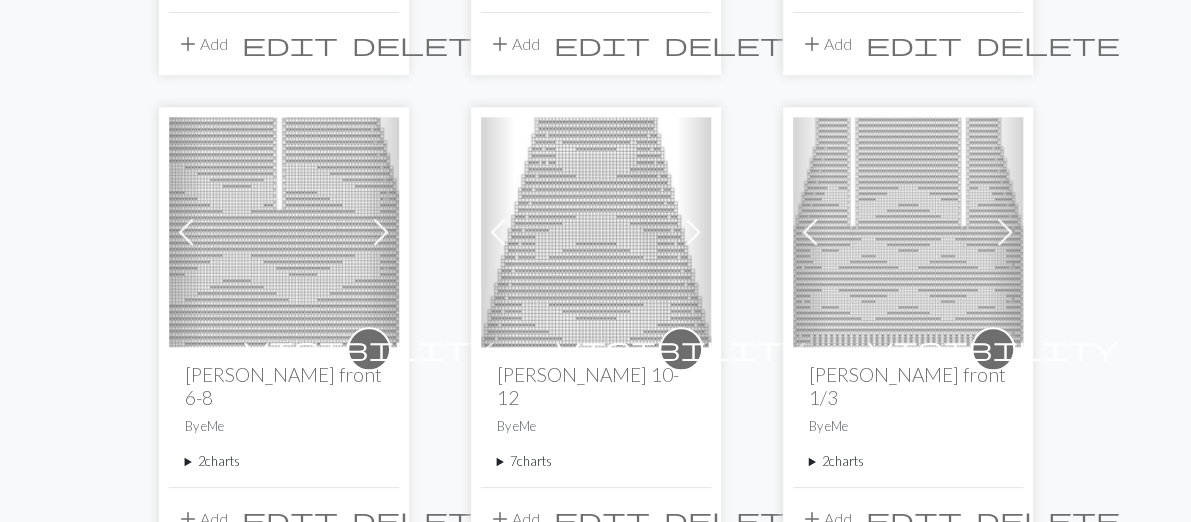 scroll, scrollTop: 633, scrollLeft: 0, axis: vertical 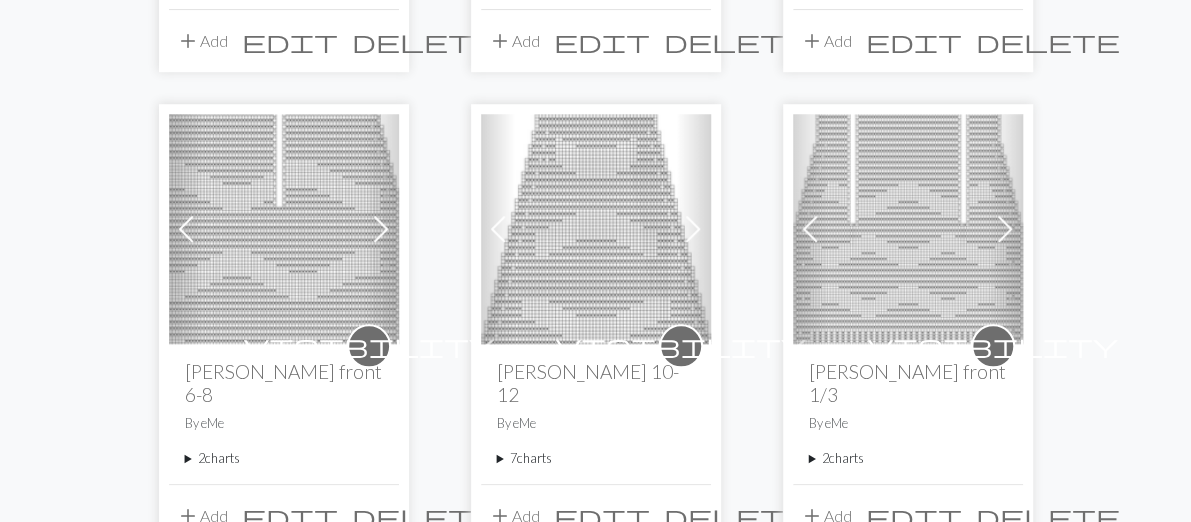 click on "2  charts" at bounding box center [284, 458] 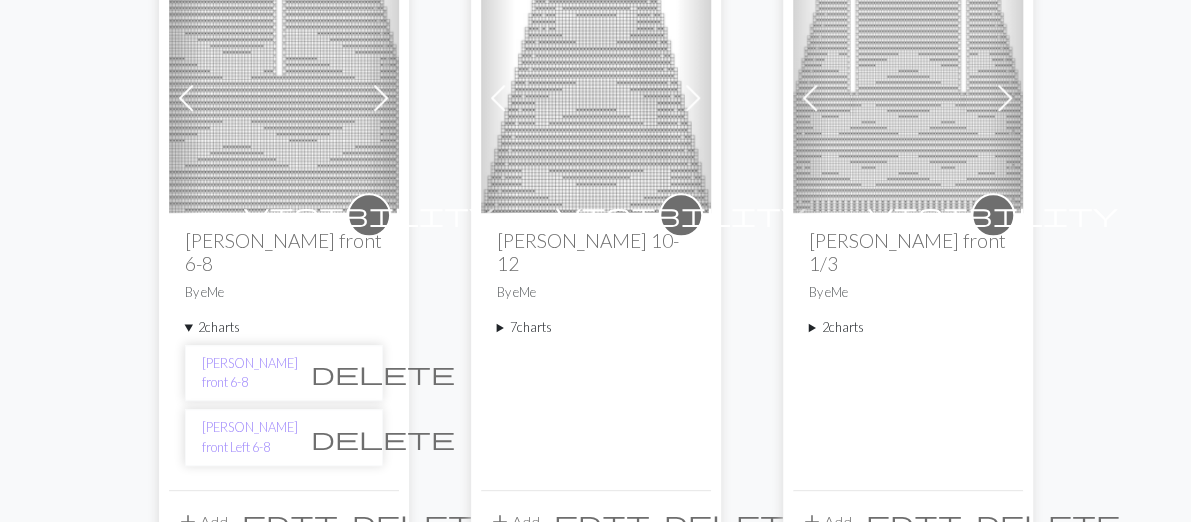 scroll, scrollTop: 791, scrollLeft: 0, axis: vertical 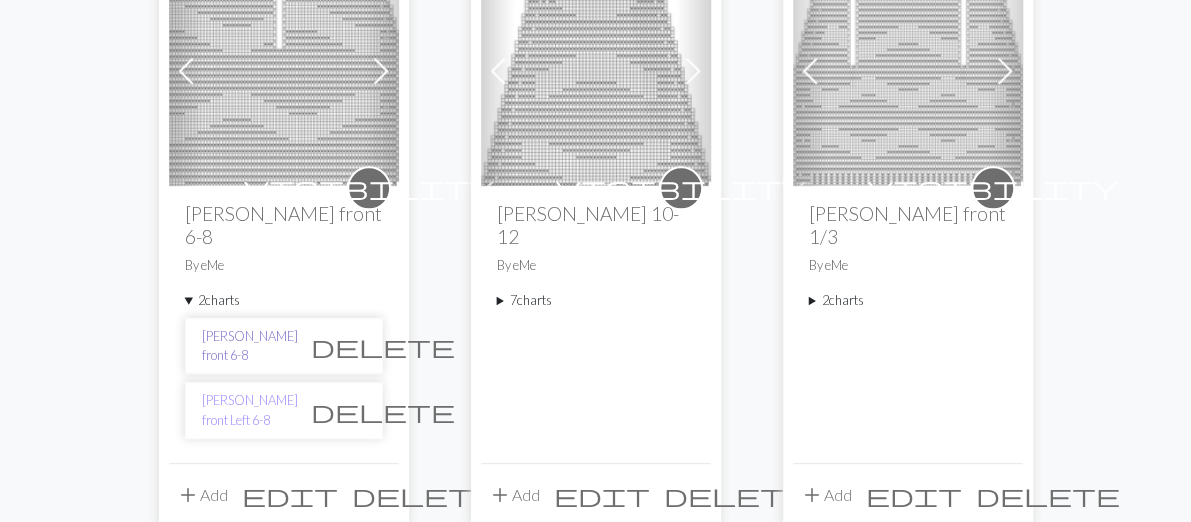 click on "[PERSON_NAME] front 6-8" at bounding box center (250, 346) 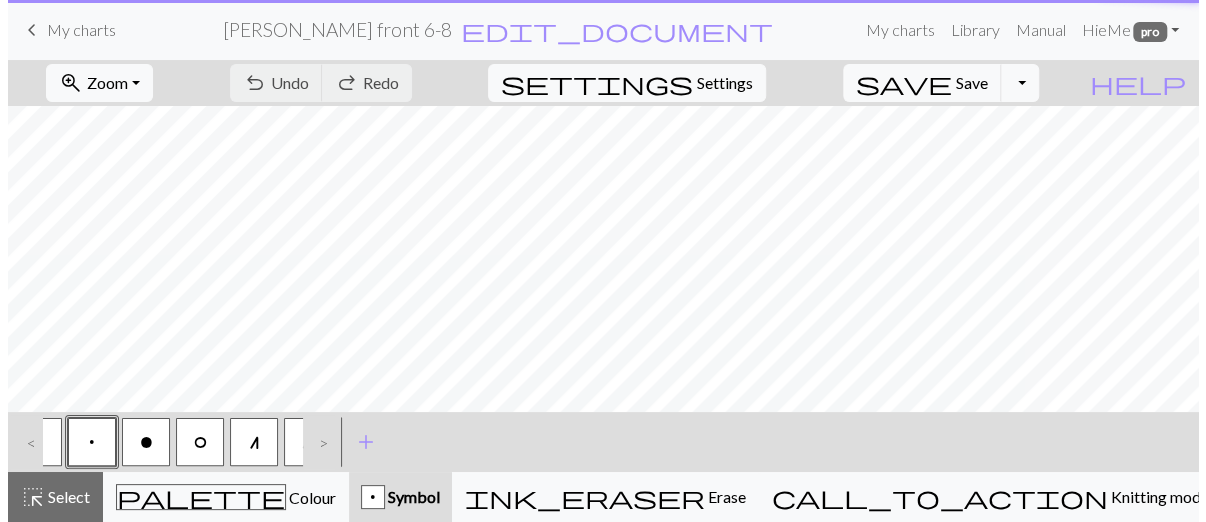 scroll, scrollTop: 0, scrollLeft: 0, axis: both 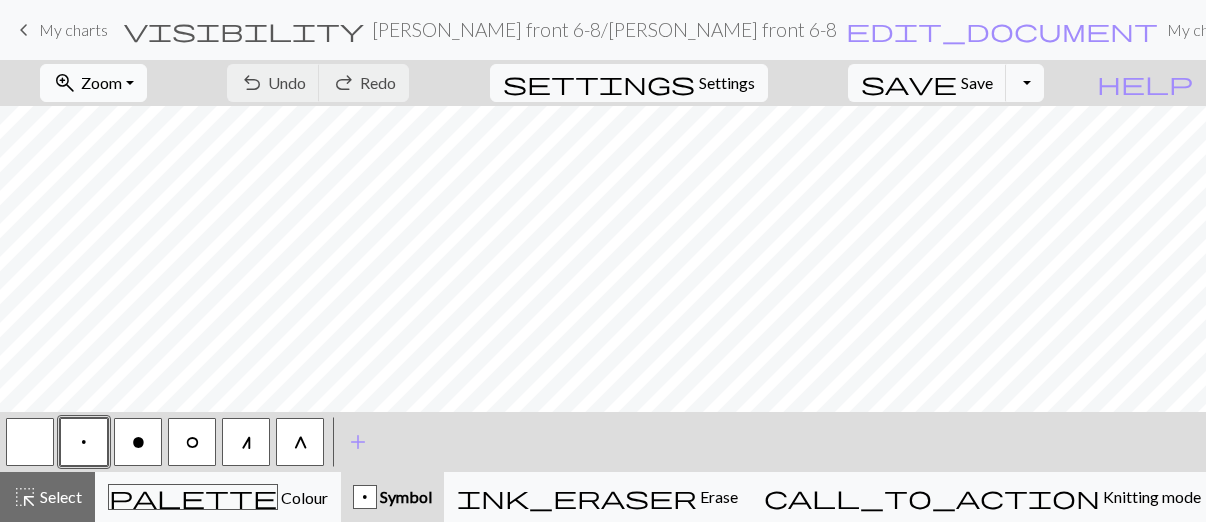 click on "zoom_in Zoom Zoom" at bounding box center [93, 83] 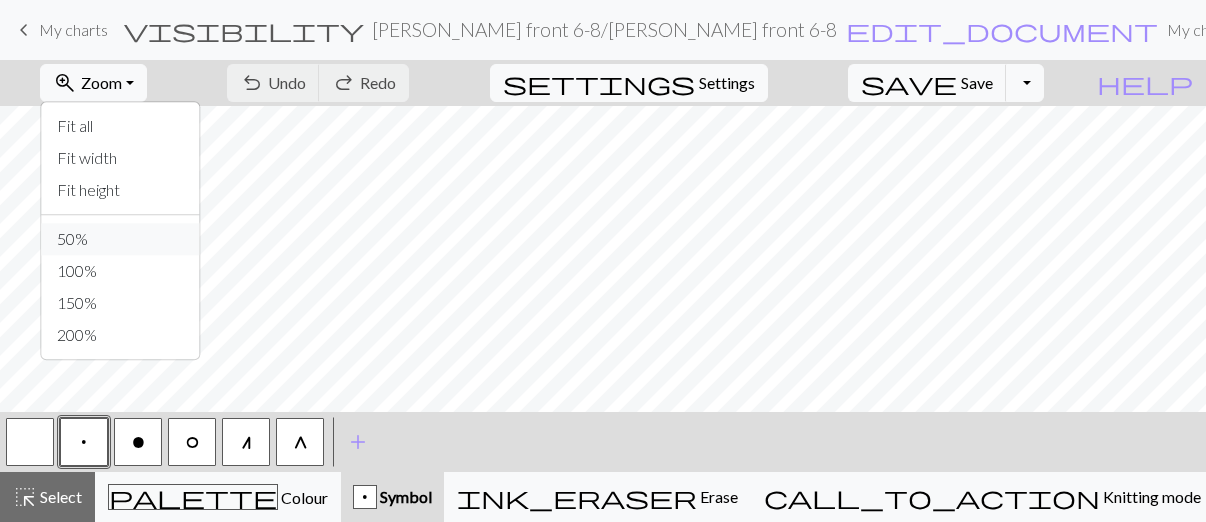 click on "50%" at bounding box center [120, 239] 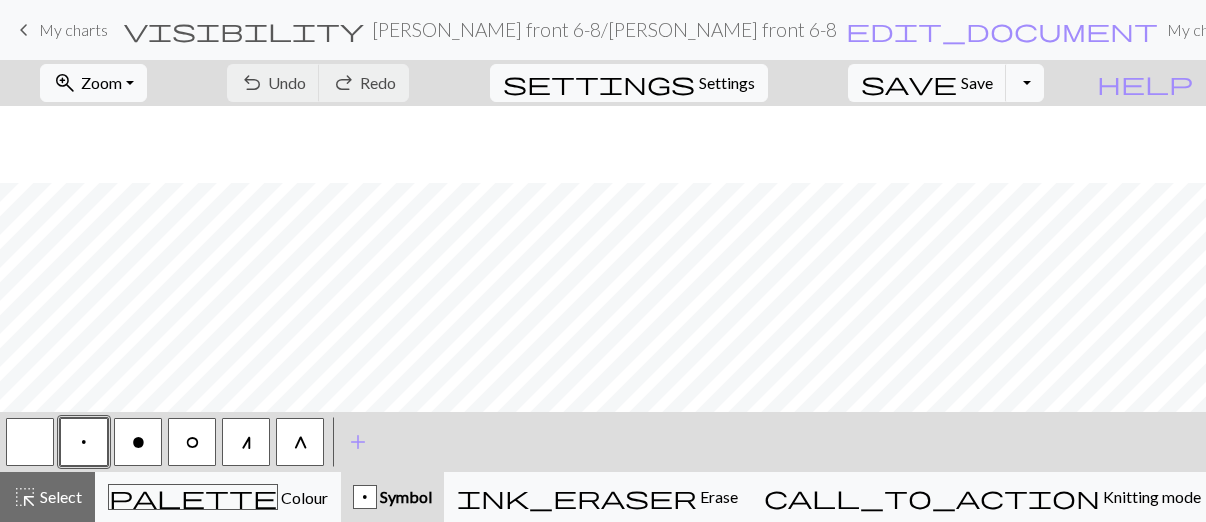 scroll, scrollTop: 474, scrollLeft: 0, axis: vertical 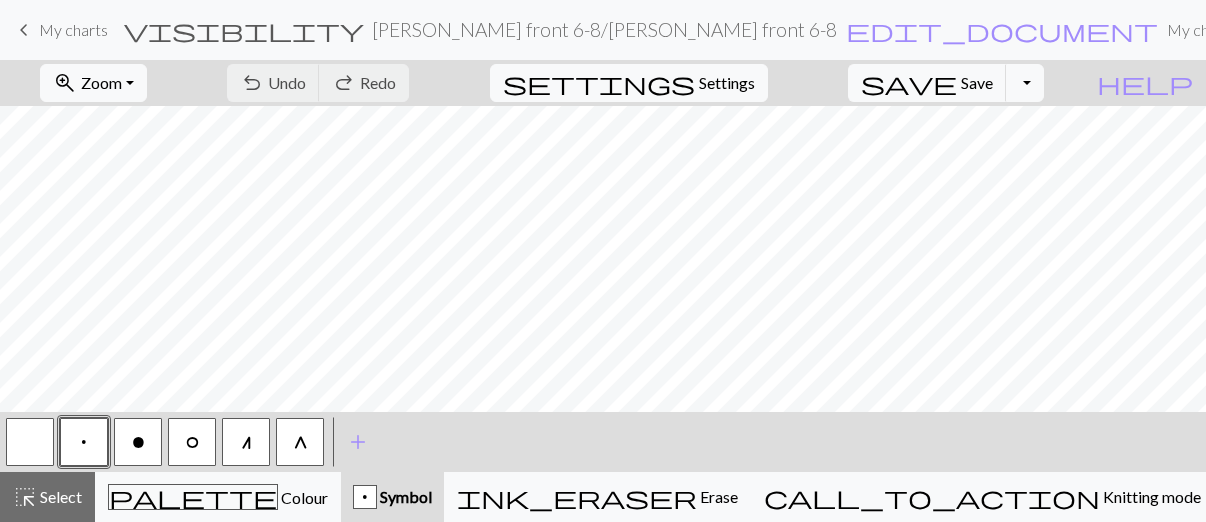click on "n" at bounding box center [246, 442] 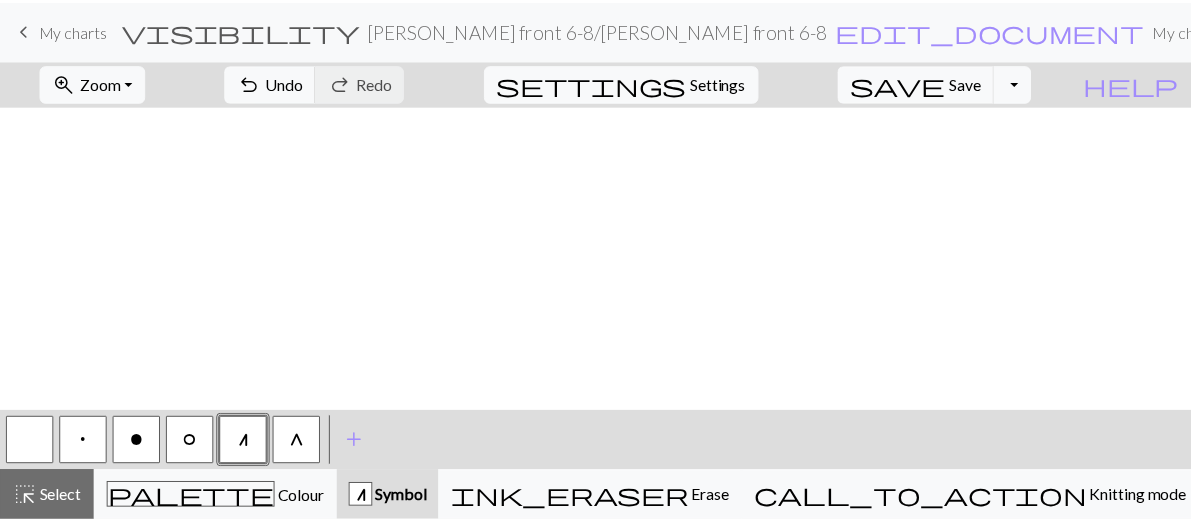 scroll, scrollTop: 1098, scrollLeft: 0, axis: vertical 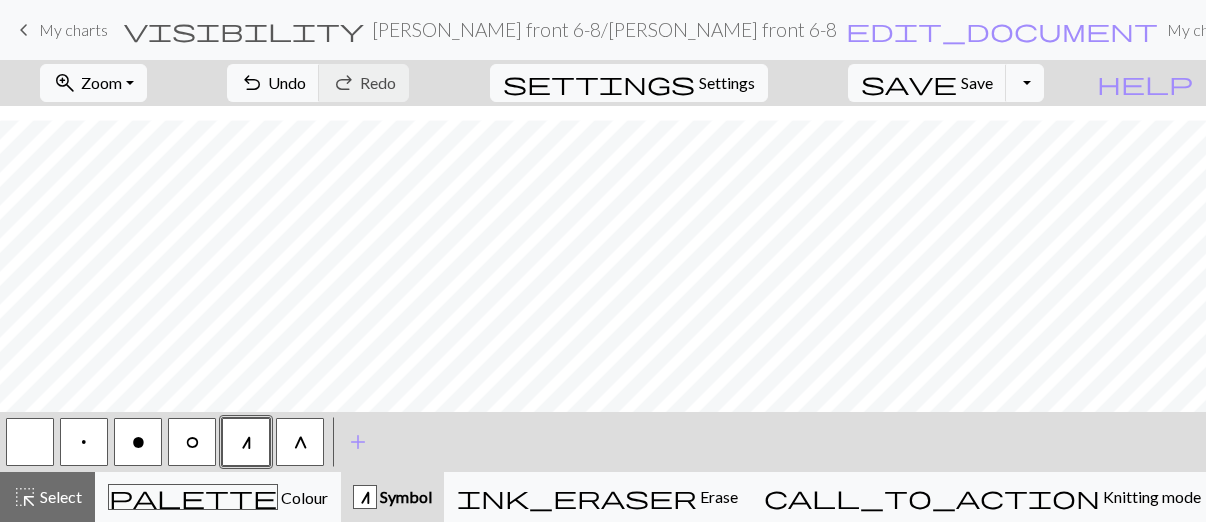 click on "o" at bounding box center (138, 442) 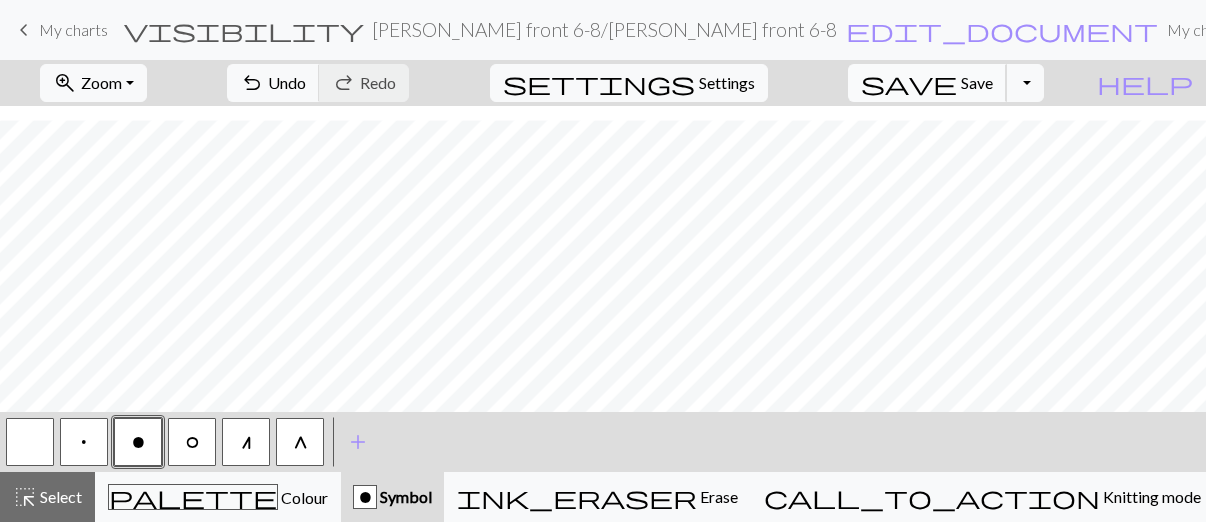 click on "save Save Save" at bounding box center [927, 83] 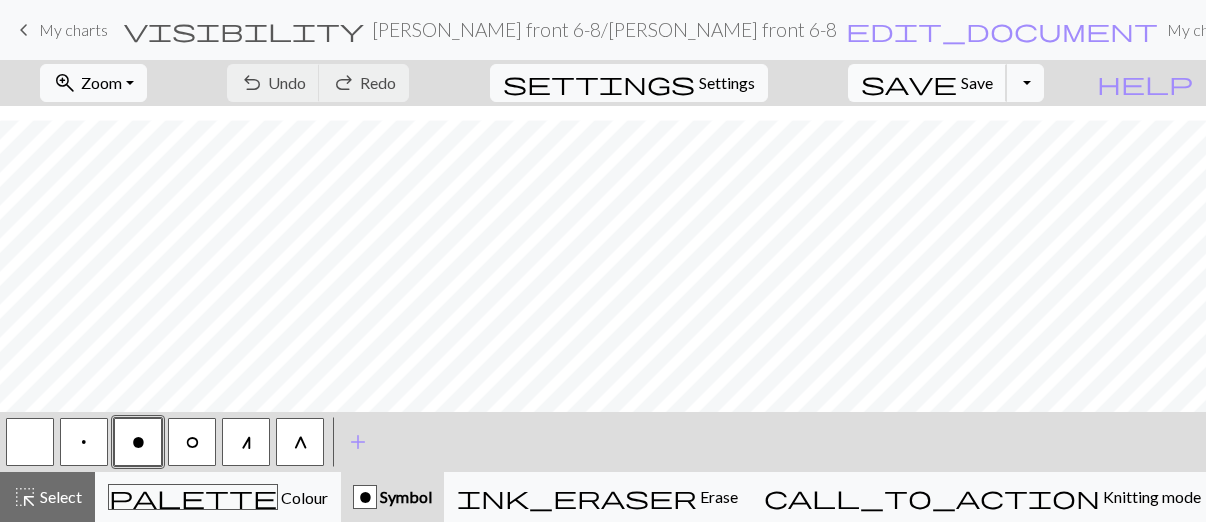 click on "save" at bounding box center [909, 83] 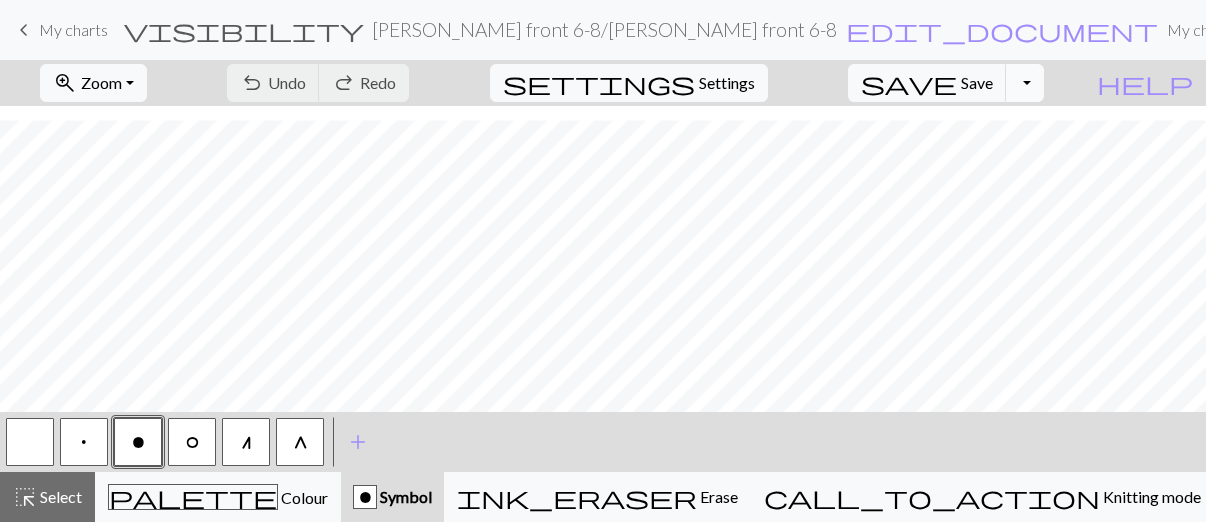 click on "Toggle Dropdown" at bounding box center [1025, 83] 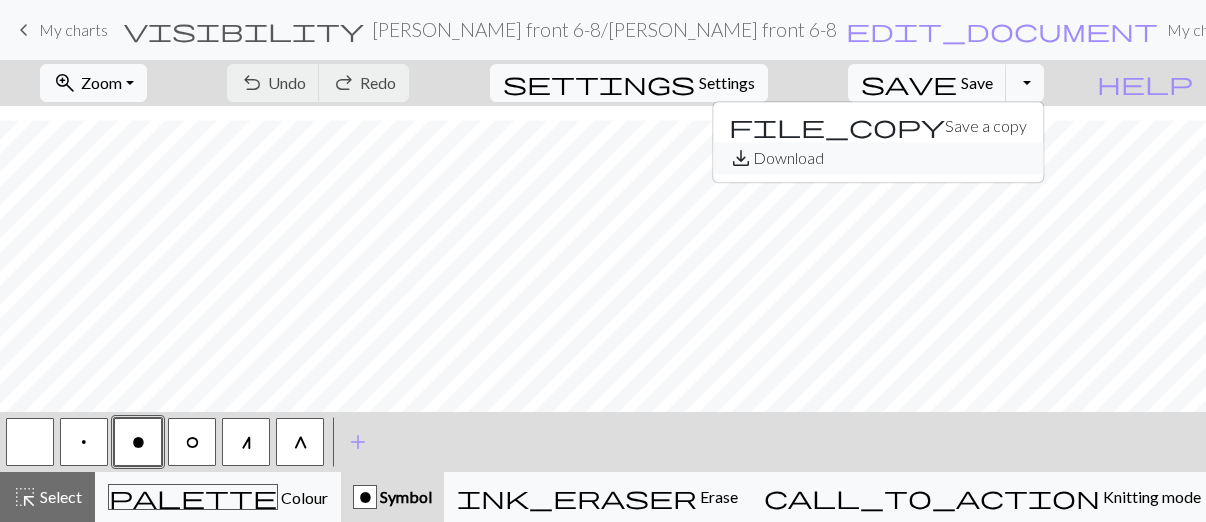 click on "save_alt  Download" at bounding box center (878, 158) 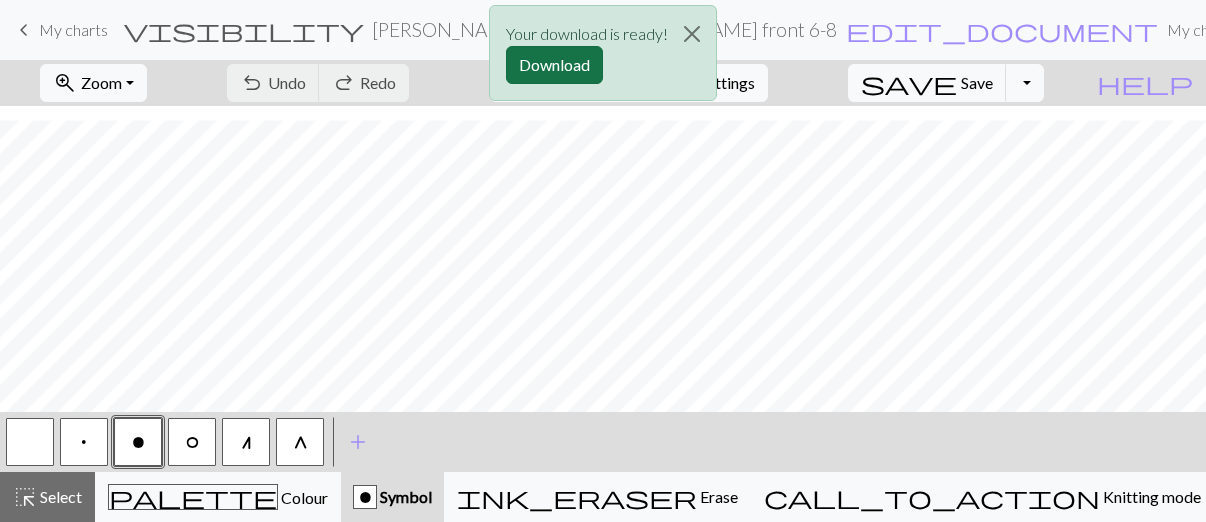 click on "Download" at bounding box center (554, 65) 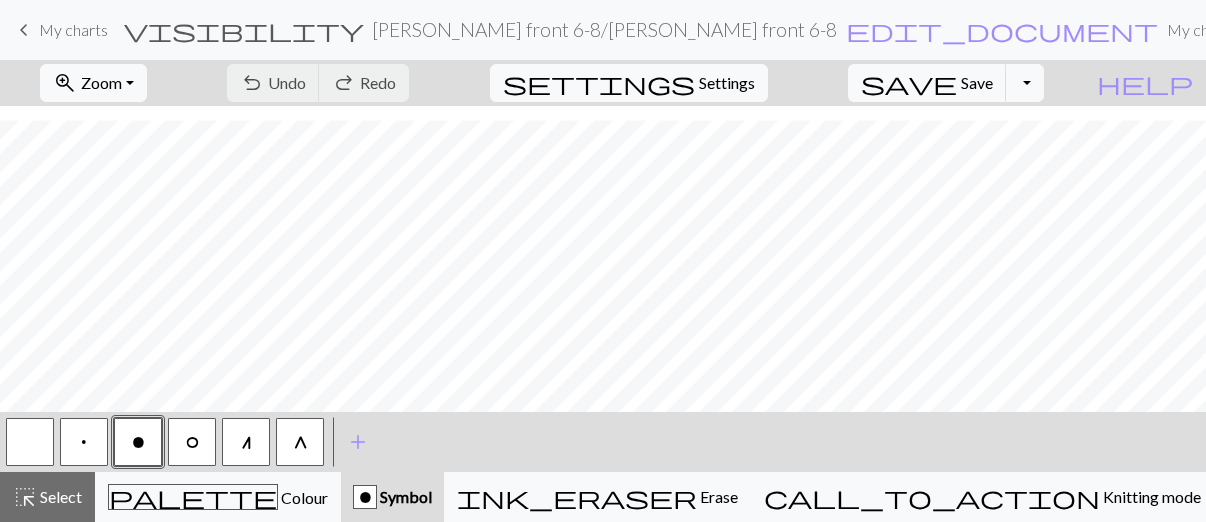 click on "My charts" at bounding box center (73, 29) 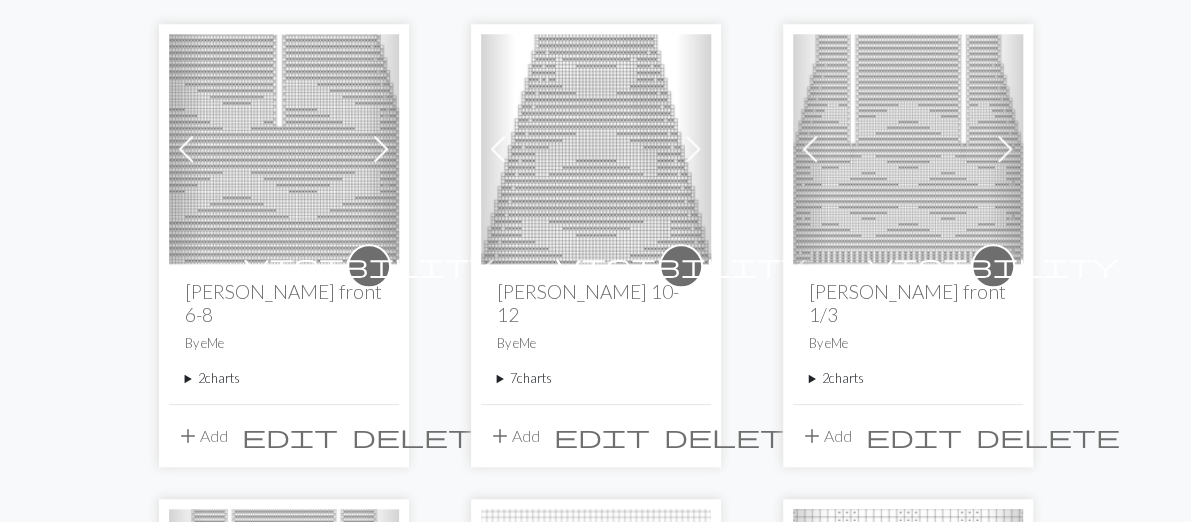 scroll, scrollTop: 714, scrollLeft: 0, axis: vertical 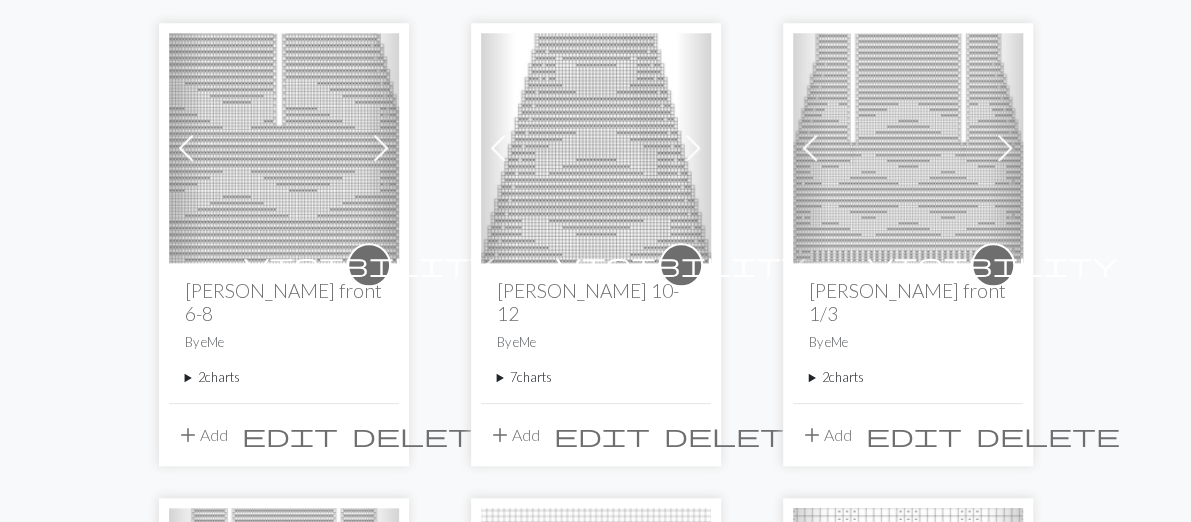 click on "2  charts" at bounding box center (284, 377) 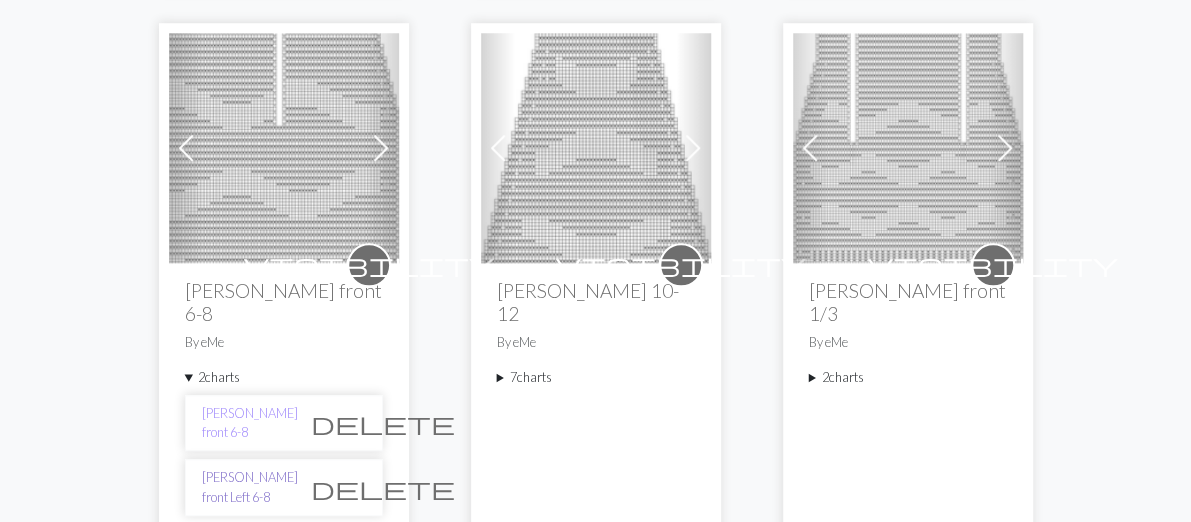 click on "[PERSON_NAME] front Left 6-8" at bounding box center (250, 487) 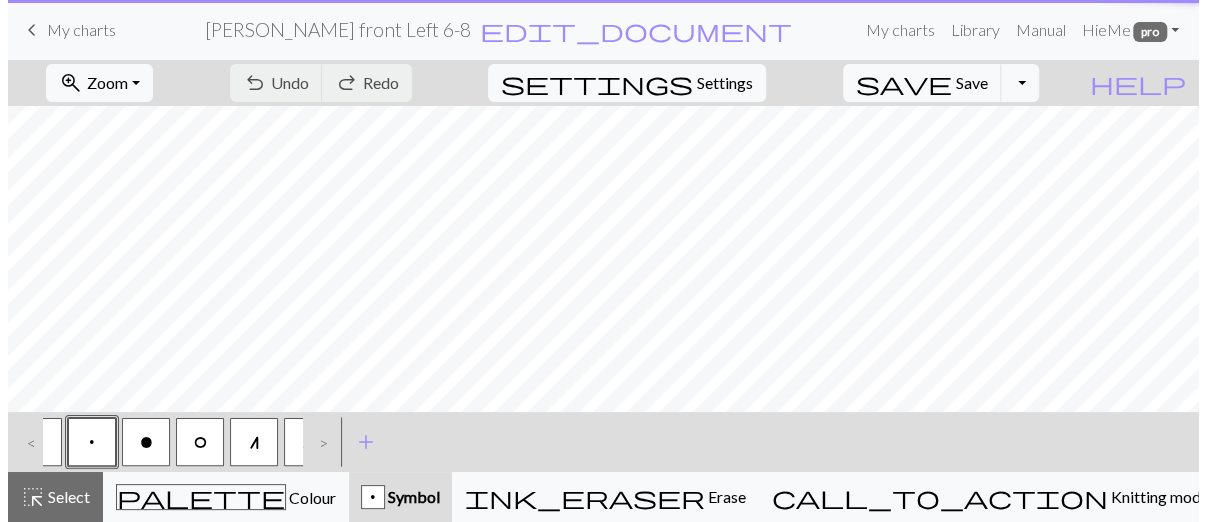 scroll, scrollTop: 0, scrollLeft: 0, axis: both 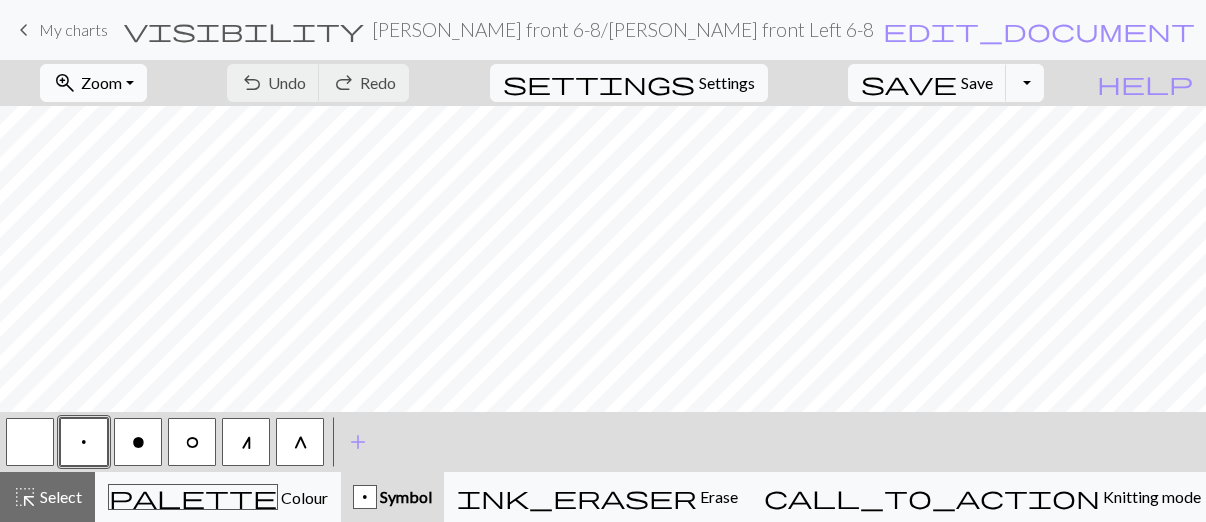 click on "zoom_in Zoom Zoom" at bounding box center [93, 83] 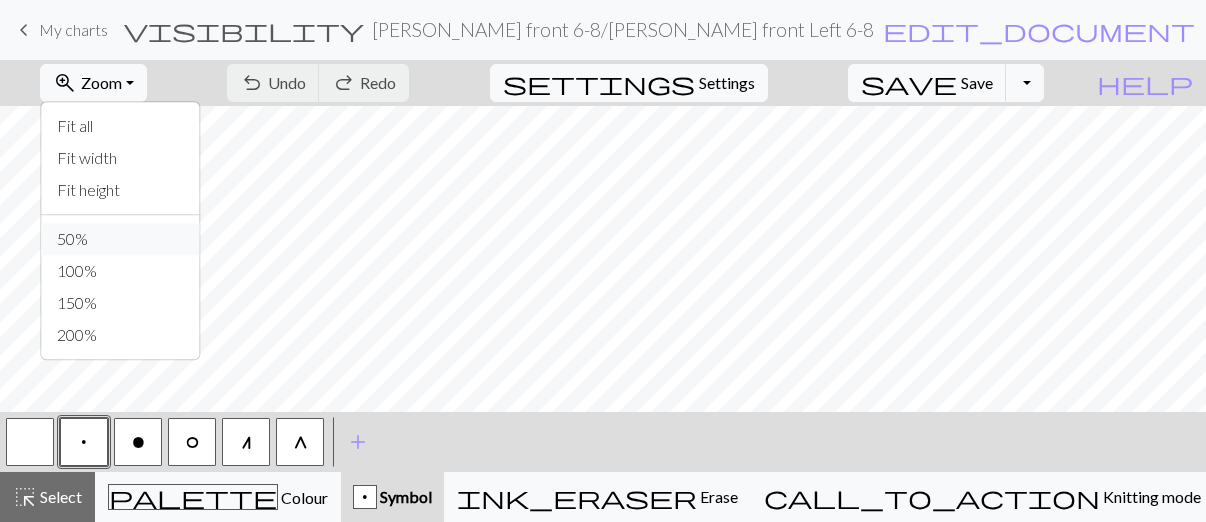 click on "50%" at bounding box center [120, 239] 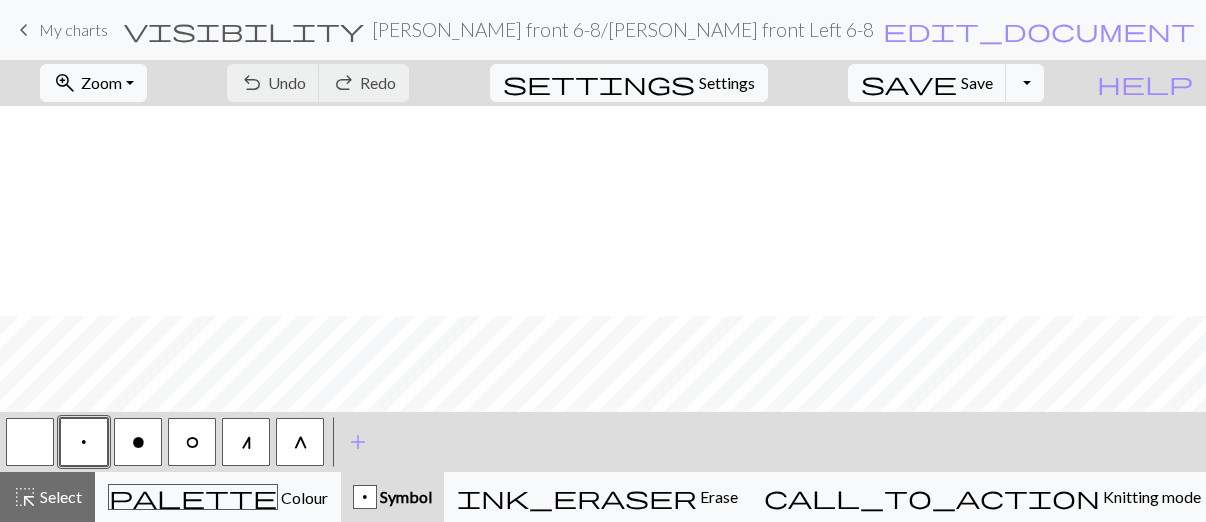 scroll, scrollTop: 210, scrollLeft: 0, axis: vertical 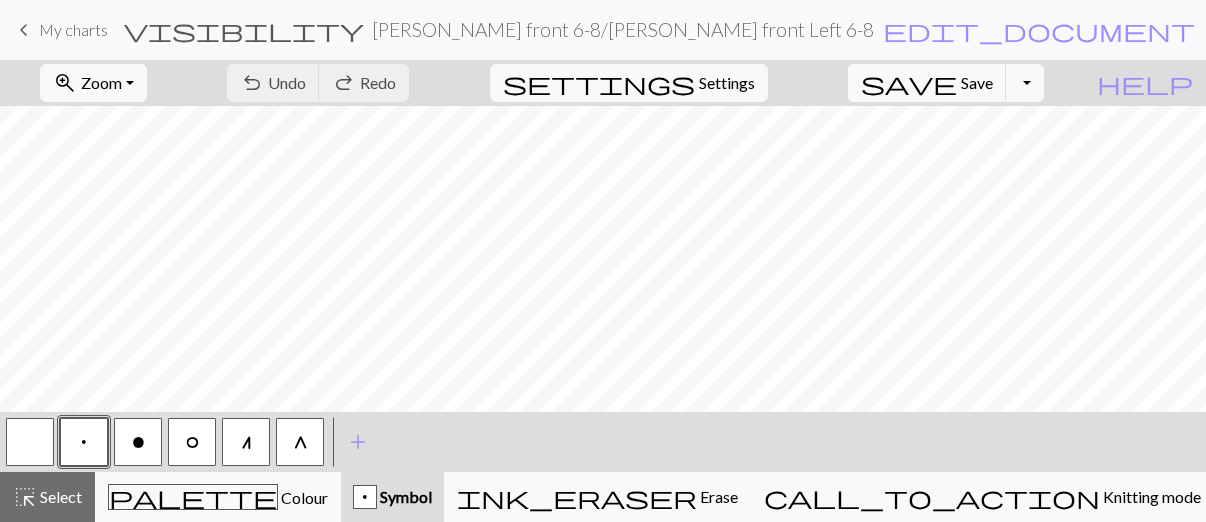 click on "o" at bounding box center (138, 443) 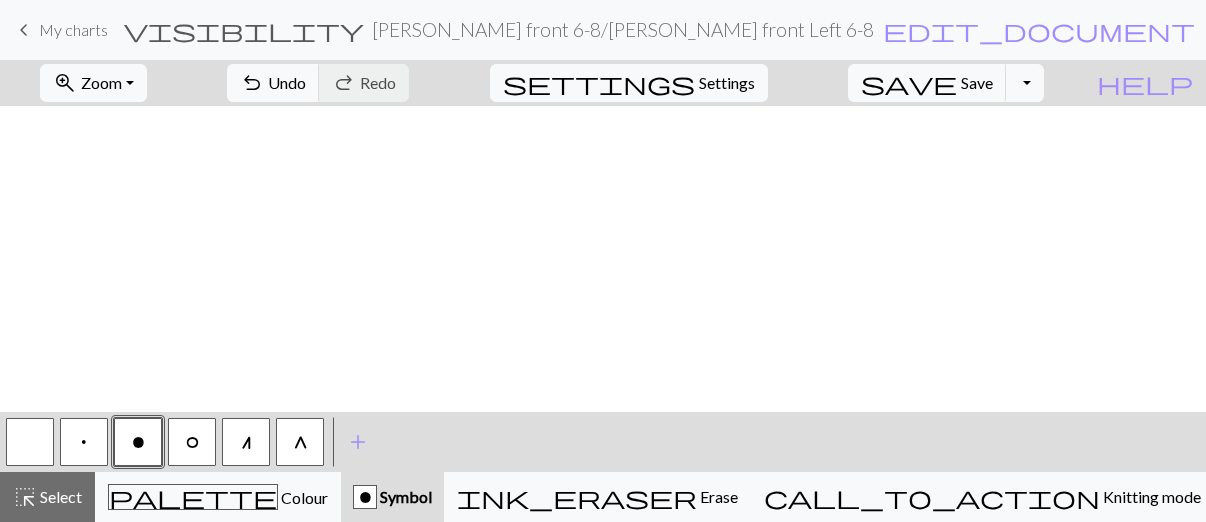 scroll, scrollTop: 1098, scrollLeft: 0, axis: vertical 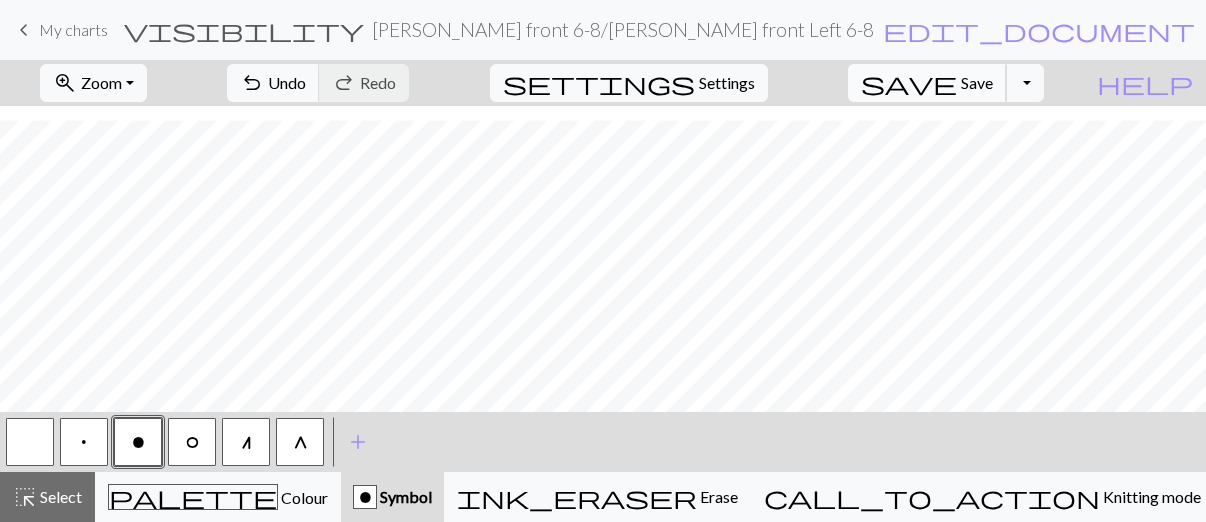 click on "Save" at bounding box center (977, 82) 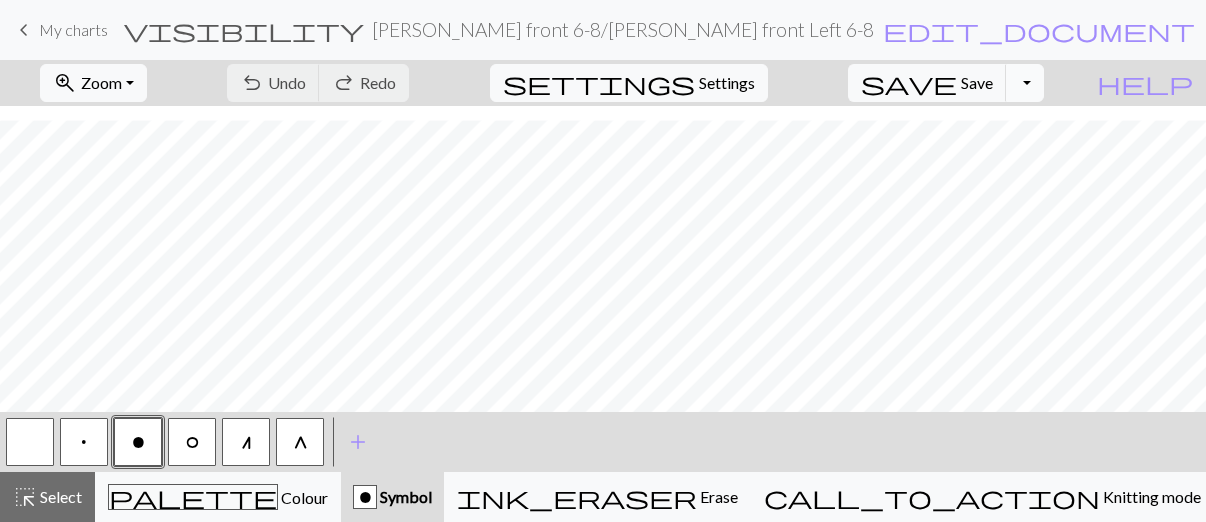 click on "Toggle Dropdown" at bounding box center (1025, 83) 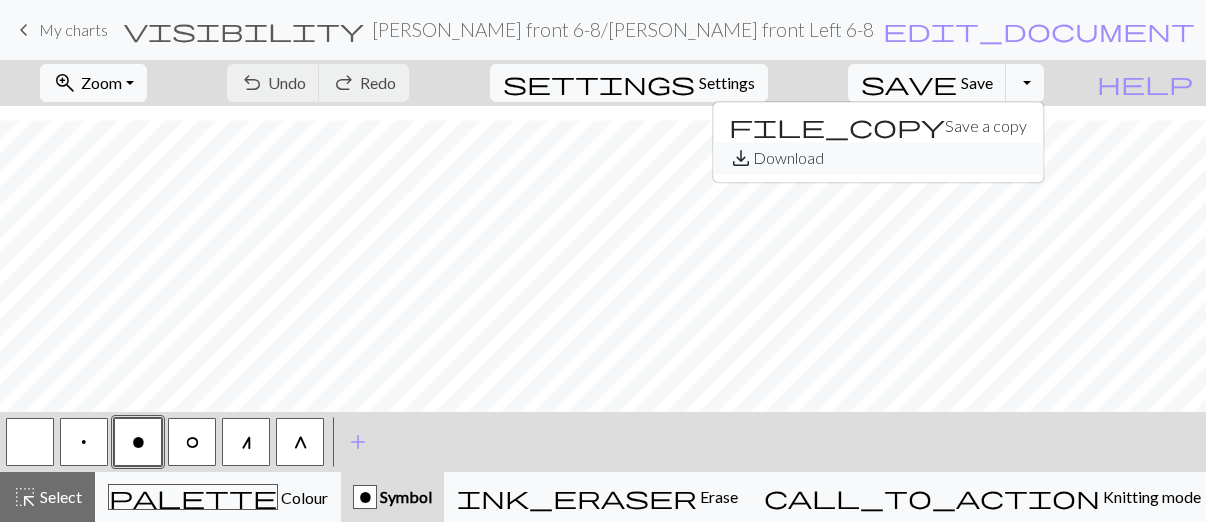 click on "save_alt  Download" at bounding box center (878, 158) 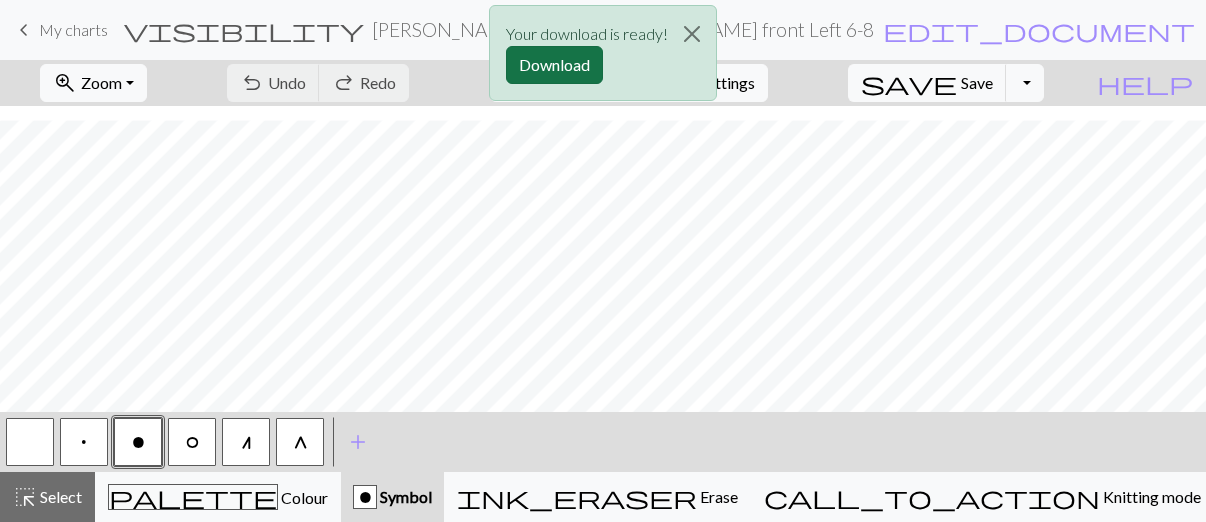 click on "Download" at bounding box center [554, 65] 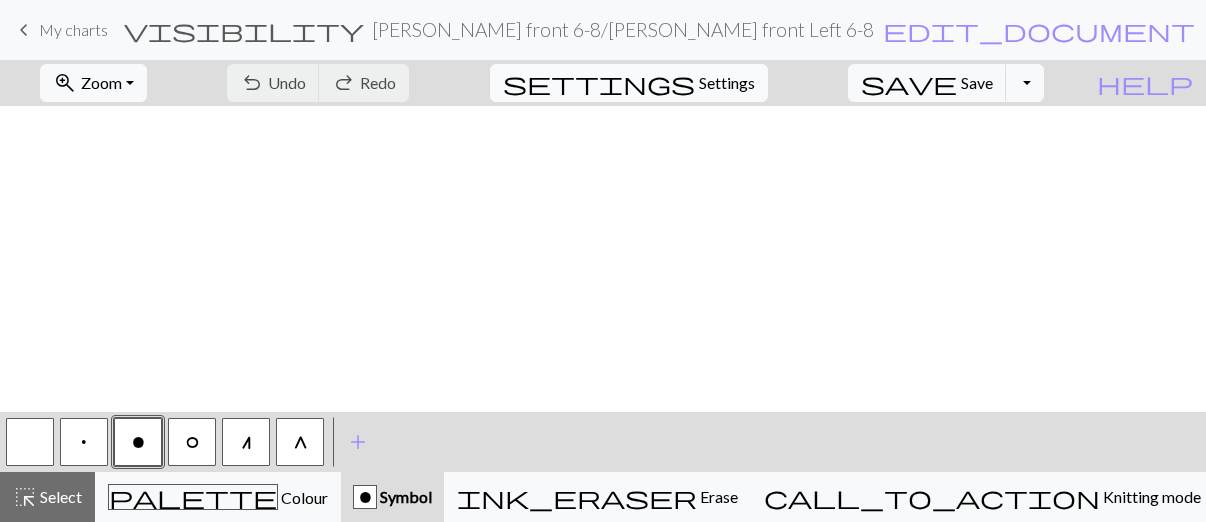 scroll, scrollTop: 0, scrollLeft: 0, axis: both 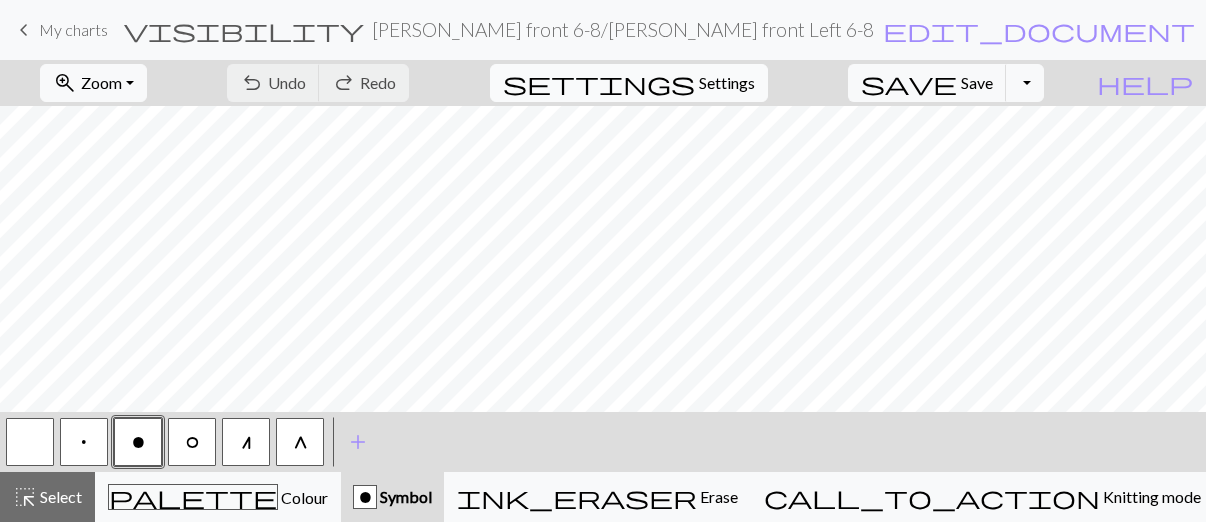 click on "settings  Settings" at bounding box center [629, 83] 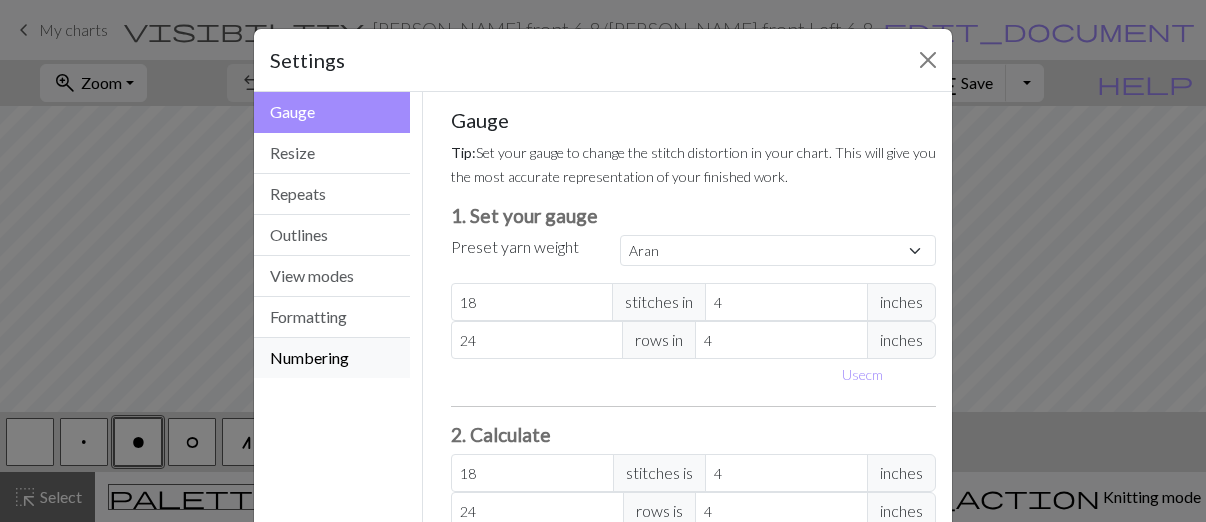 click on "Numbering" at bounding box center [332, 358] 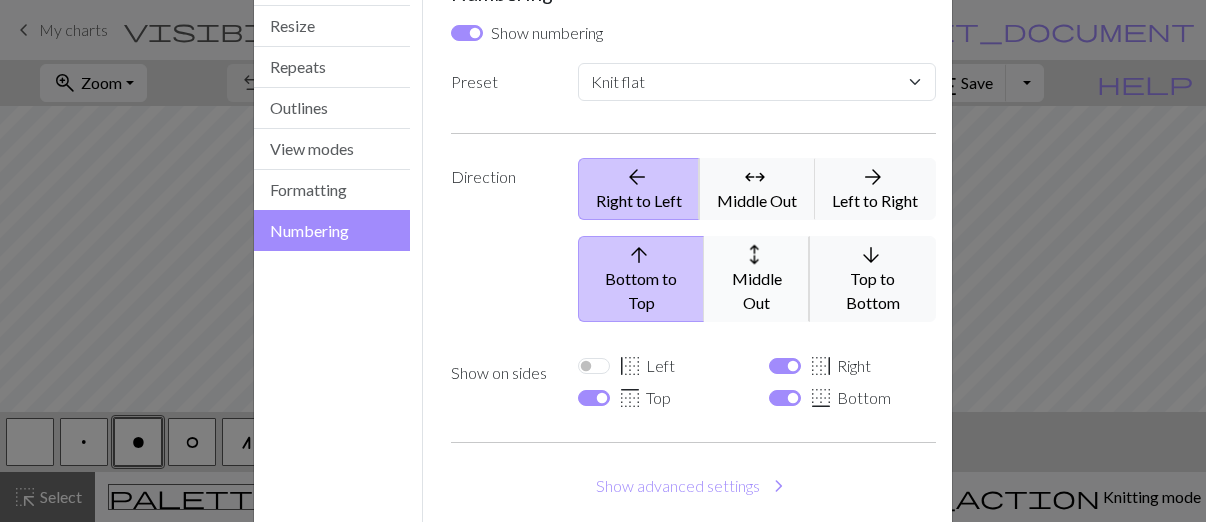 scroll, scrollTop: 129, scrollLeft: 0, axis: vertical 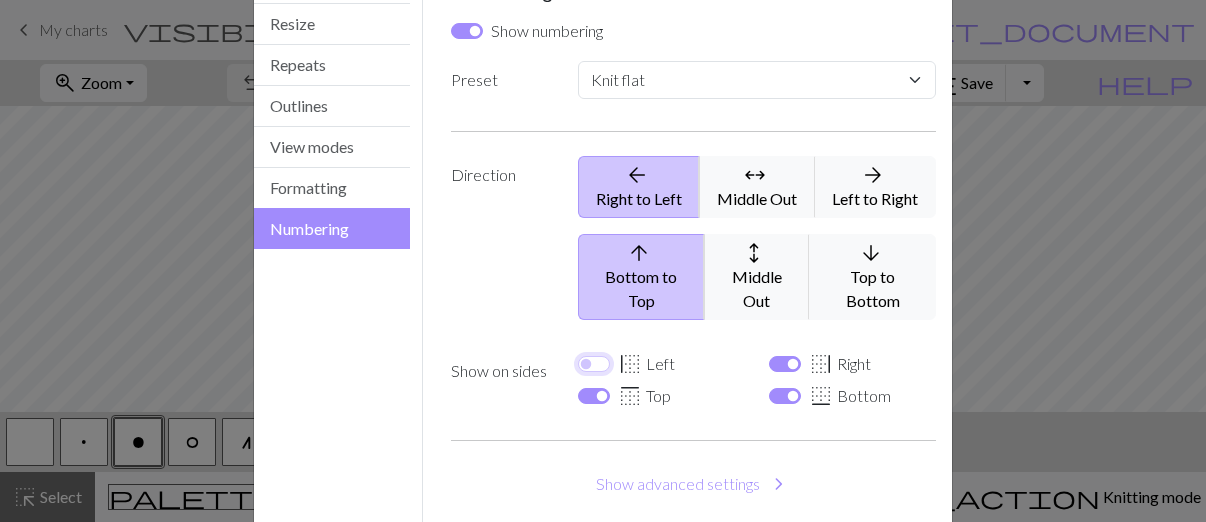 click on "border_left Left" at bounding box center (594, 364) 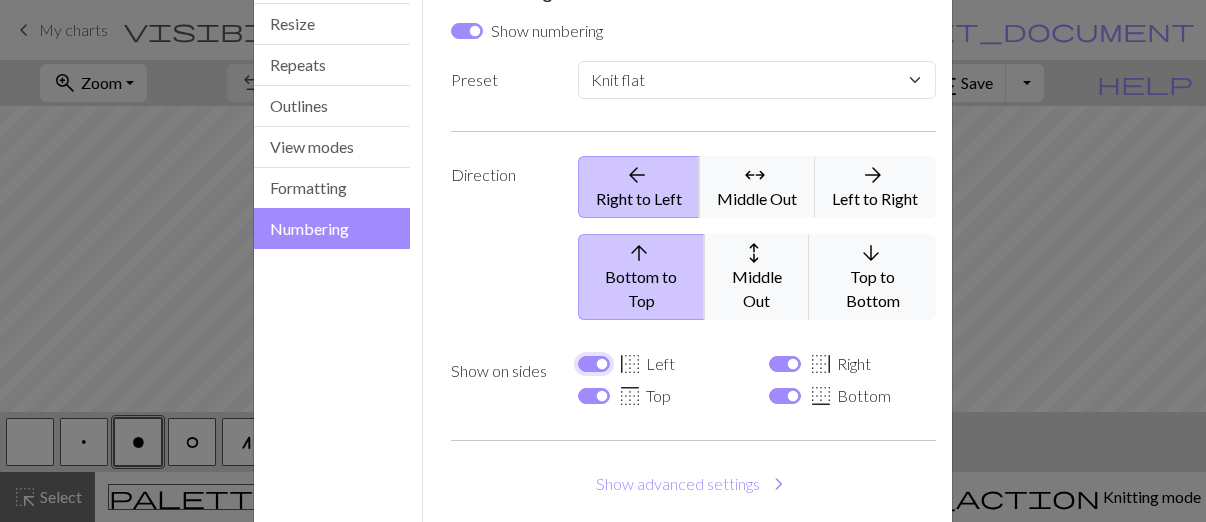 checkbox on "true" 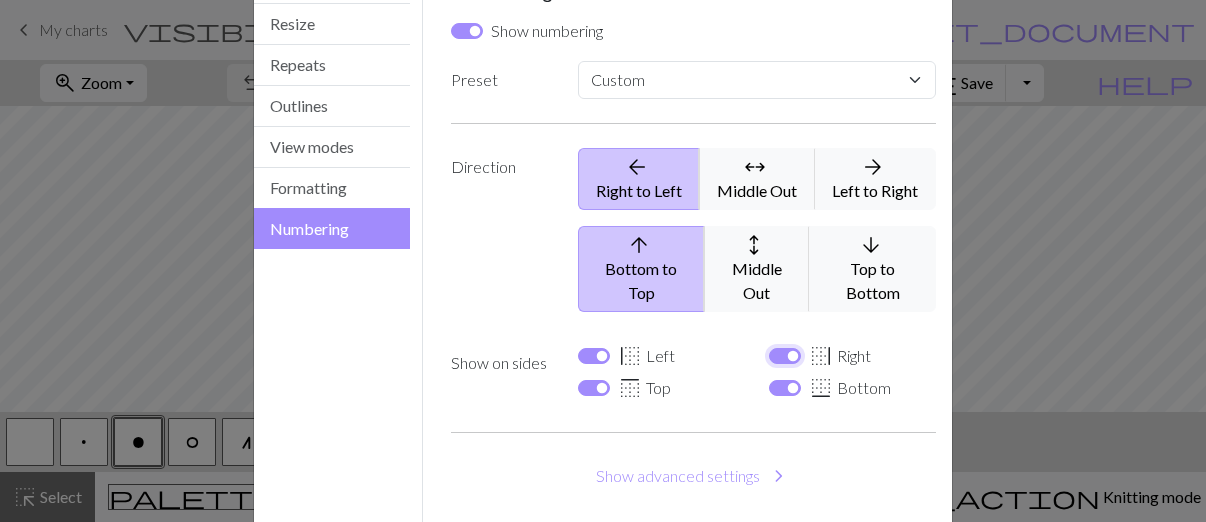 click on "border_right Right" at bounding box center (785, 356) 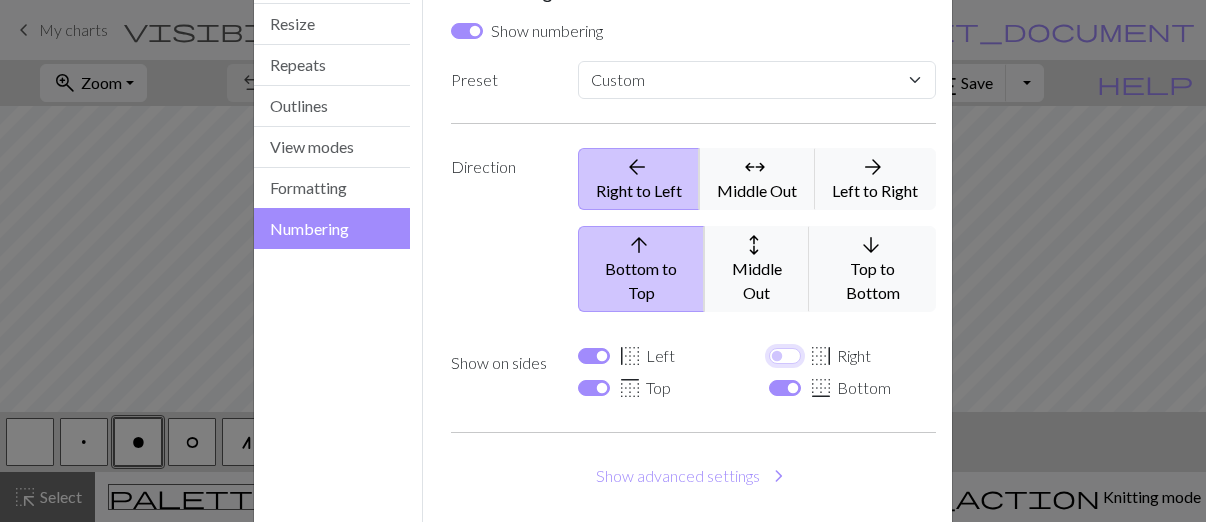 checkbox on "false" 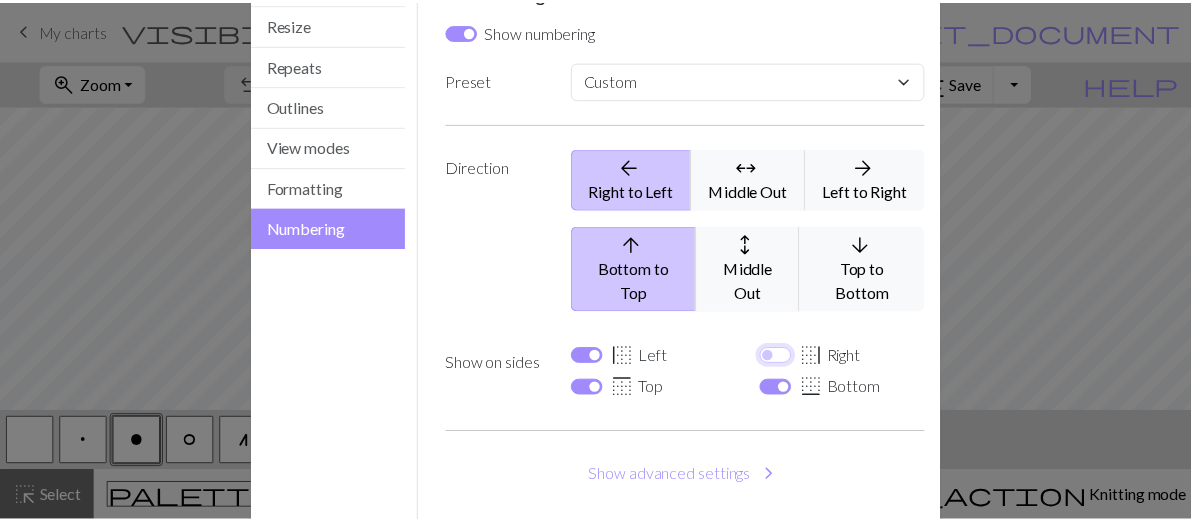 scroll, scrollTop: 205, scrollLeft: 0, axis: vertical 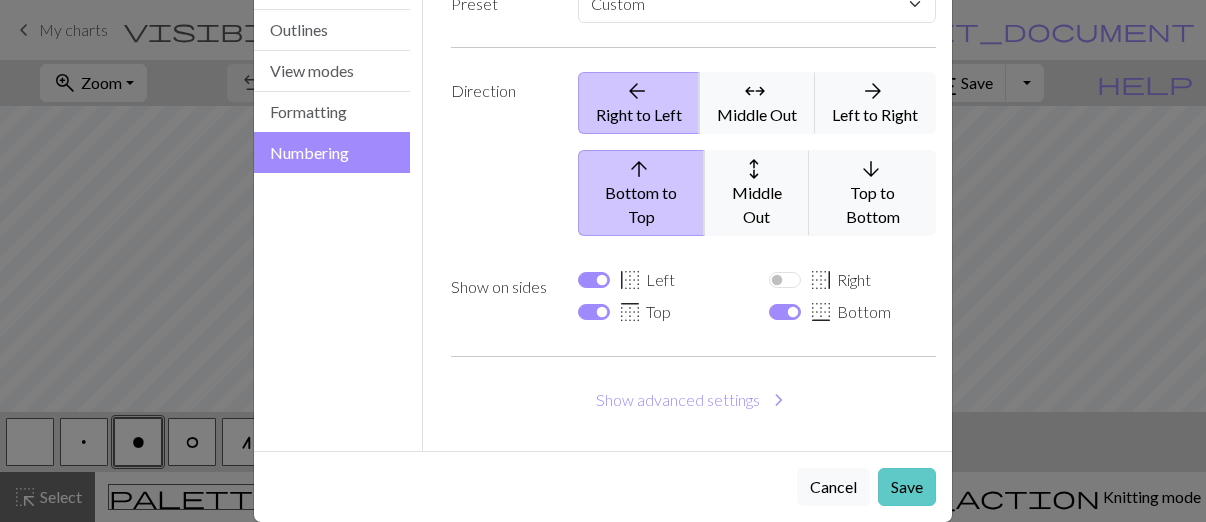 click on "Save" at bounding box center [907, 487] 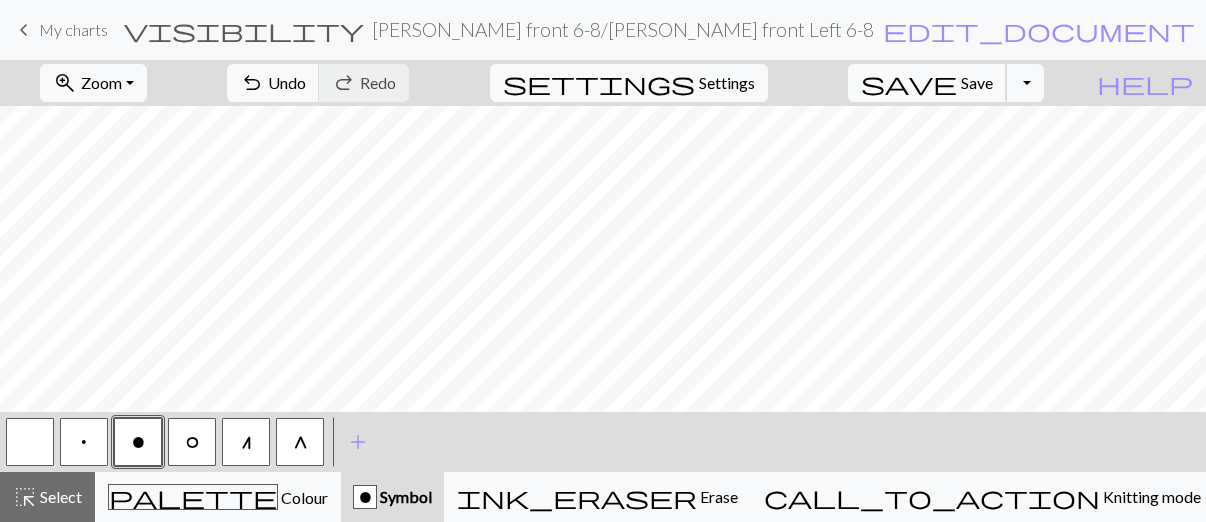 click on "Save" at bounding box center (977, 82) 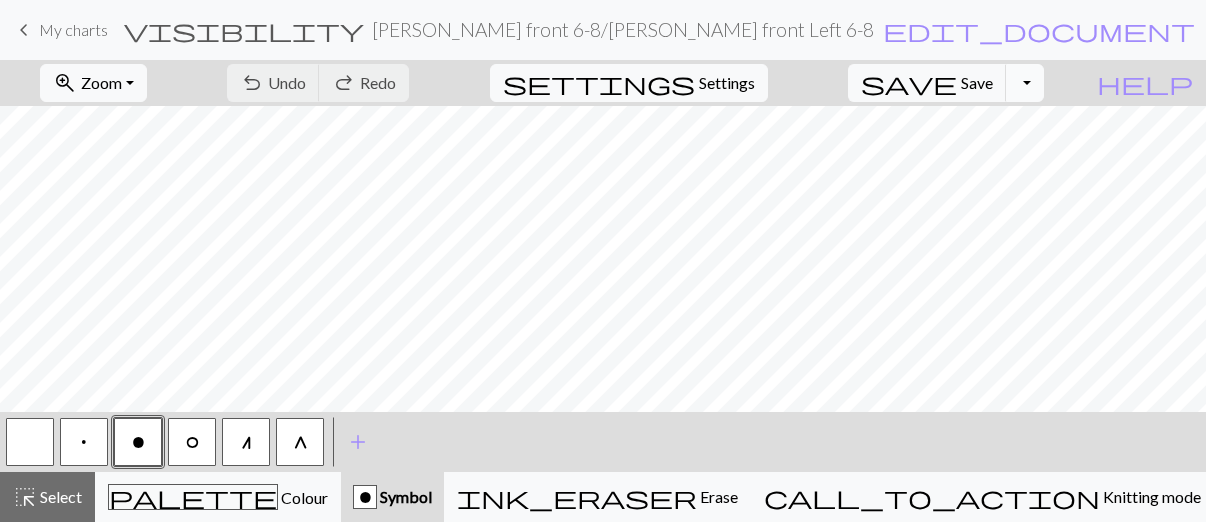 click on "Toggle Dropdown" at bounding box center (1025, 83) 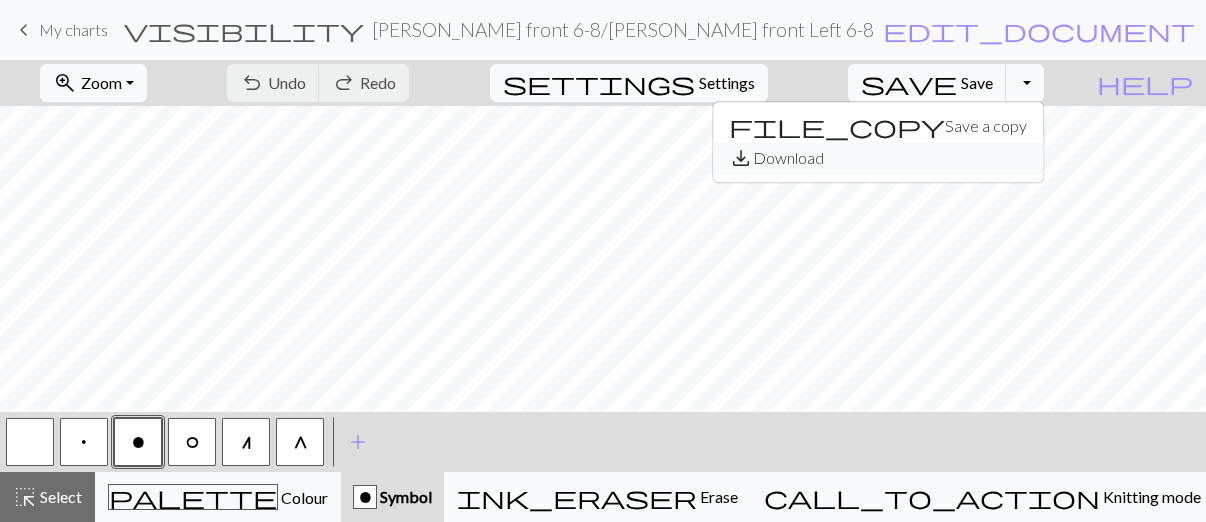click on "save_alt  Download" at bounding box center [878, 158] 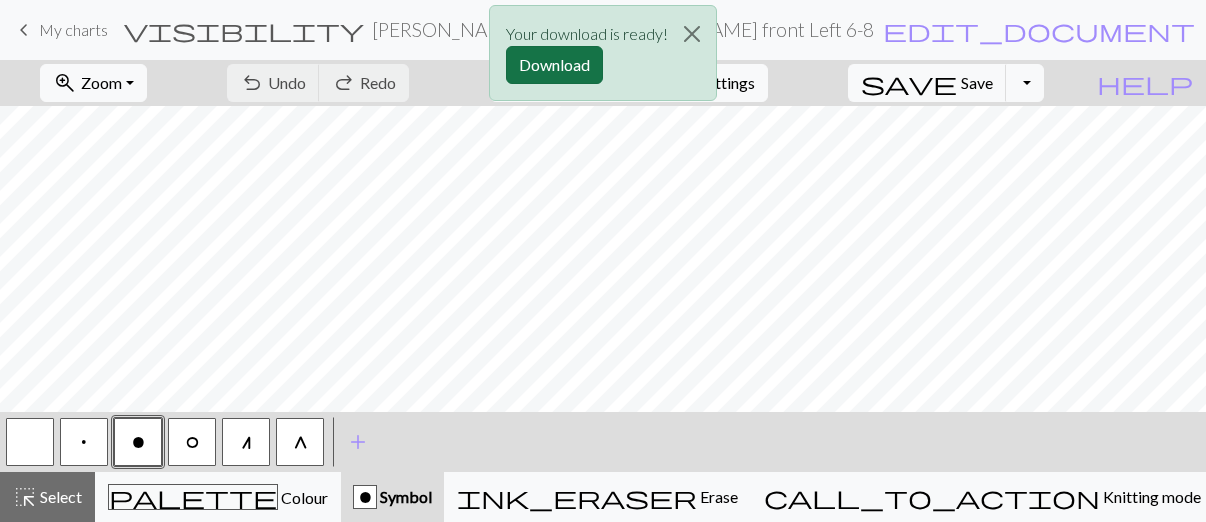 click on "Download" at bounding box center (554, 65) 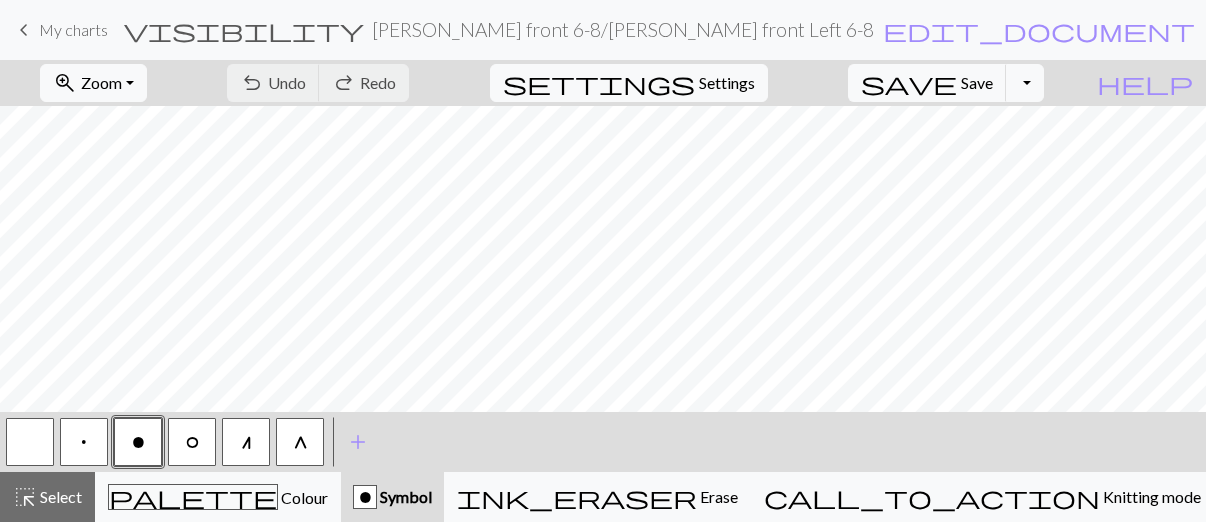 click on "My charts" at bounding box center [73, 29] 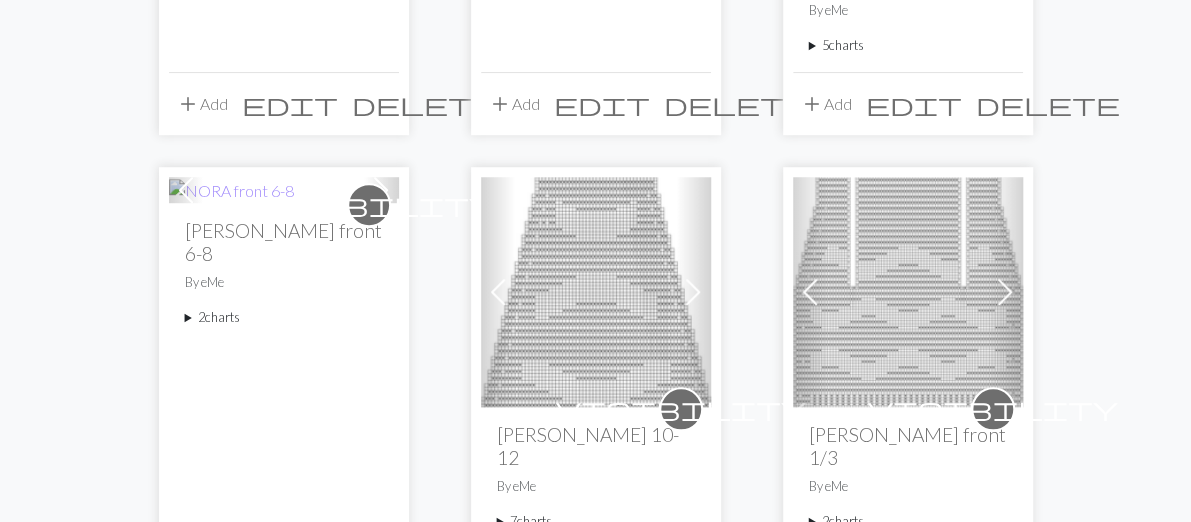 scroll, scrollTop: 567, scrollLeft: 0, axis: vertical 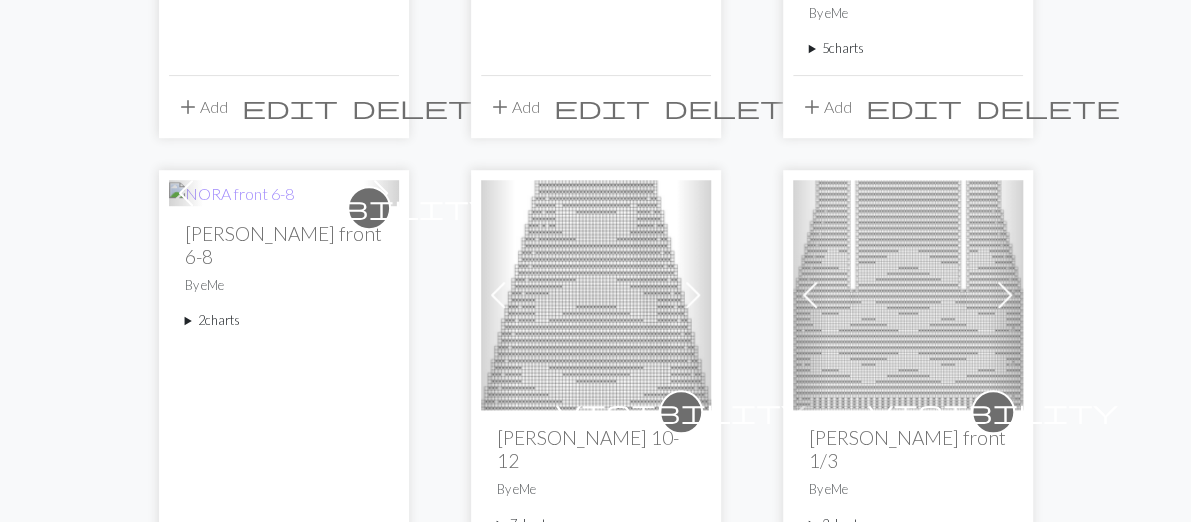 click on "2  charts" at bounding box center [284, 320] 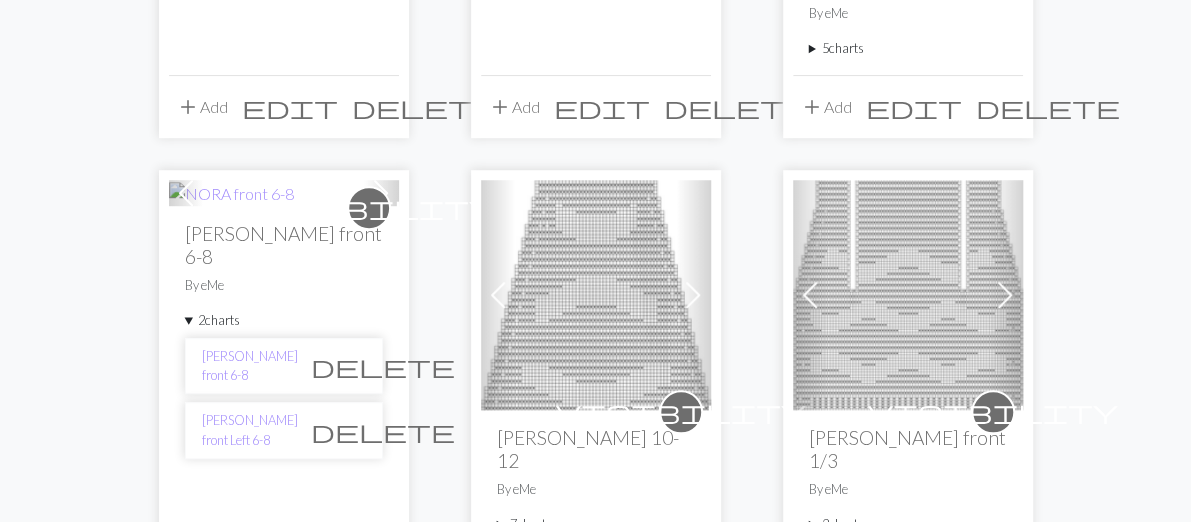 scroll, scrollTop: 722, scrollLeft: 0, axis: vertical 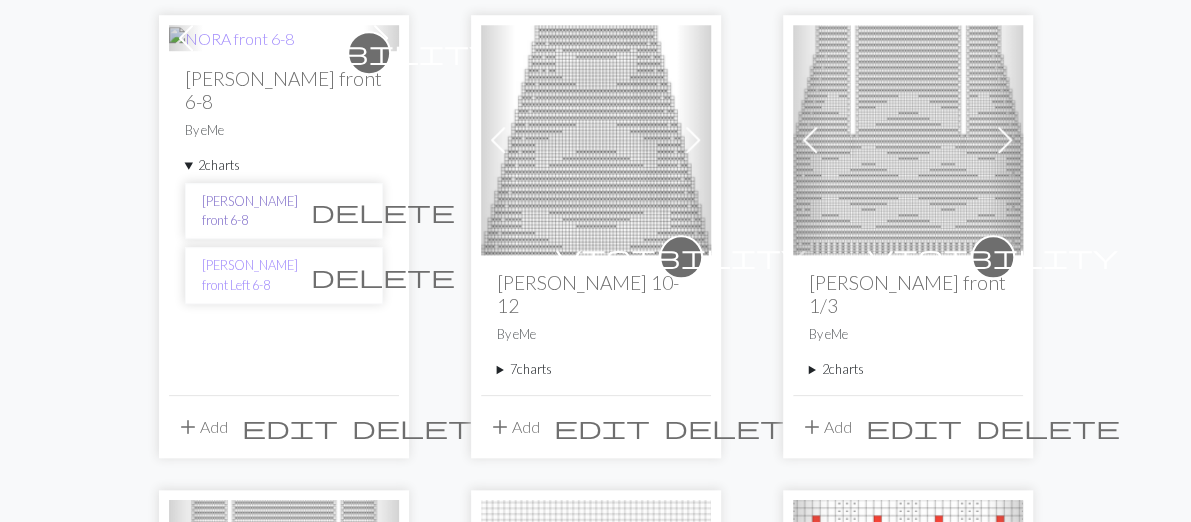 click on "[PERSON_NAME] front 6-8" at bounding box center (250, 211) 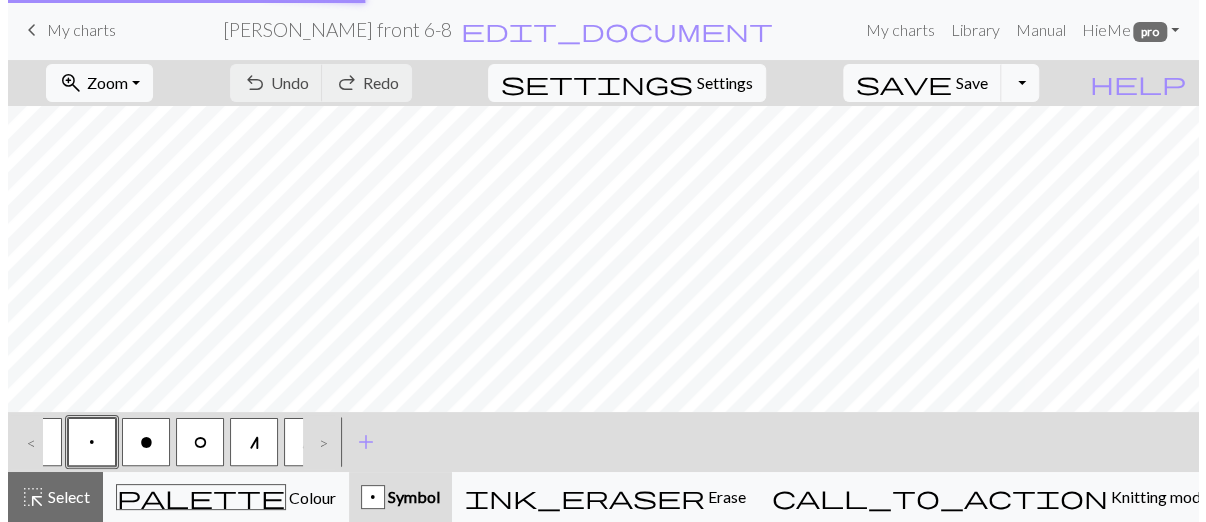 scroll, scrollTop: 0, scrollLeft: 0, axis: both 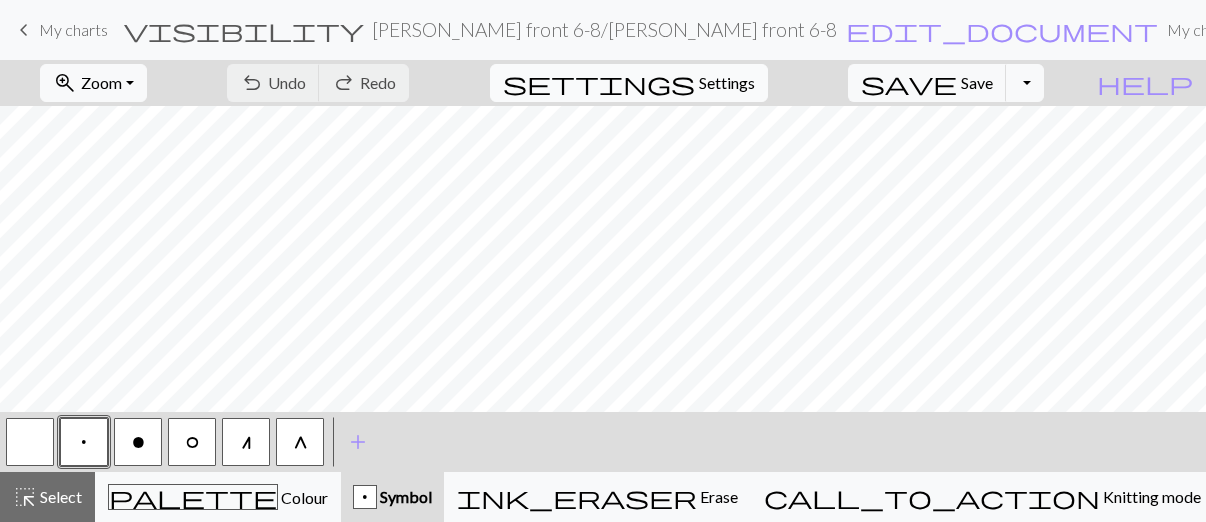 click on "Settings" at bounding box center [727, 83] 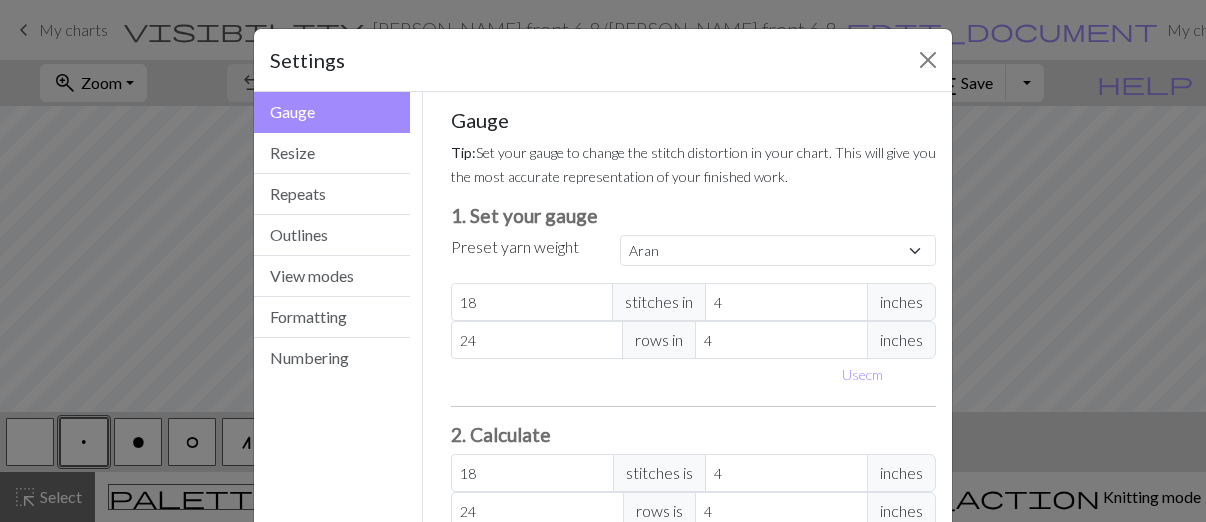 scroll, scrollTop: 118, scrollLeft: 0, axis: vertical 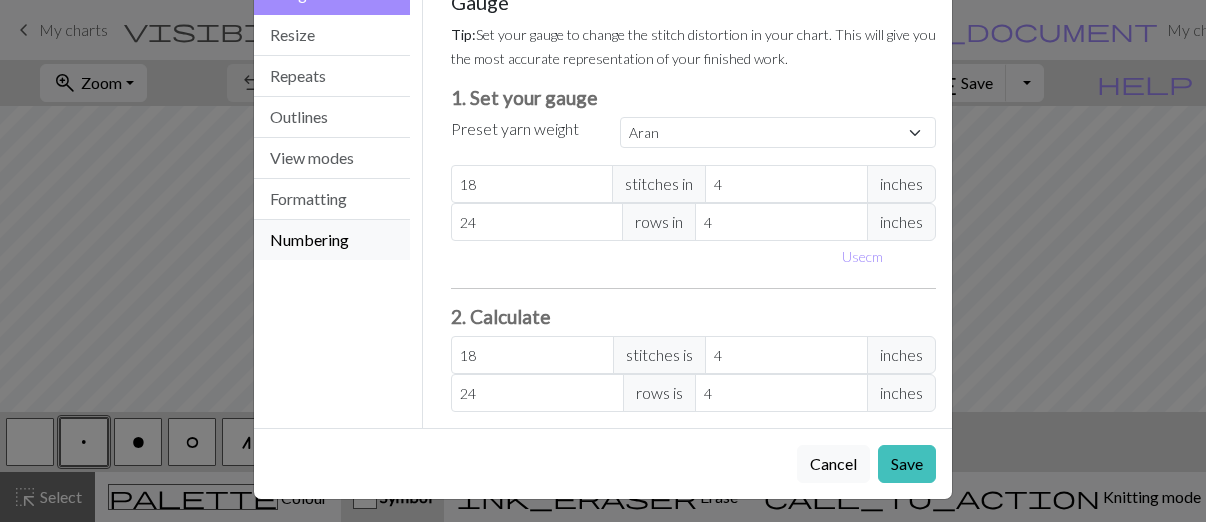 click on "Numbering" at bounding box center (332, 240) 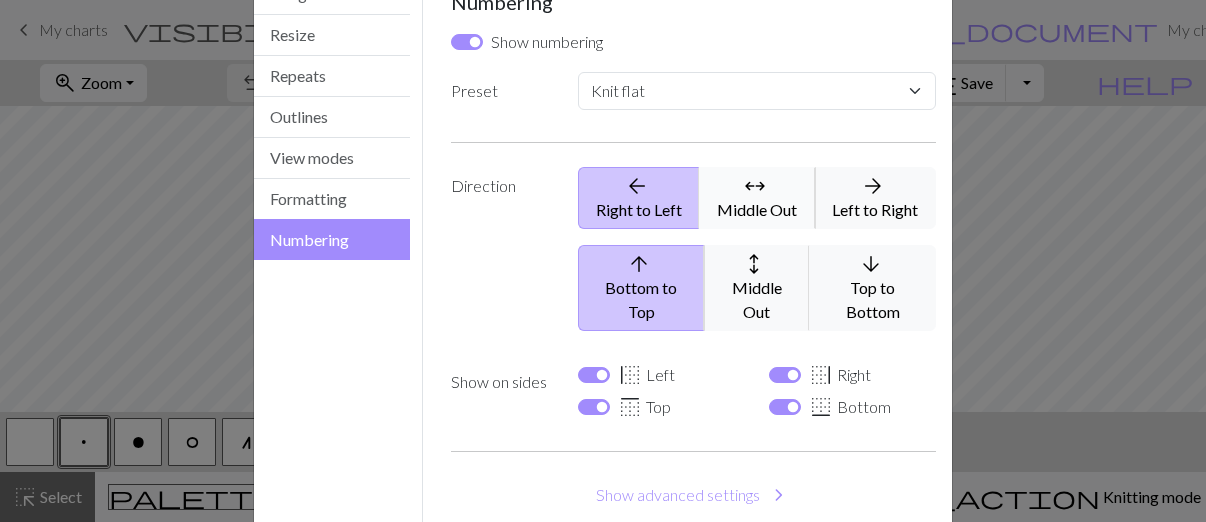 scroll, scrollTop: 212, scrollLeft: 0, axis: vertical 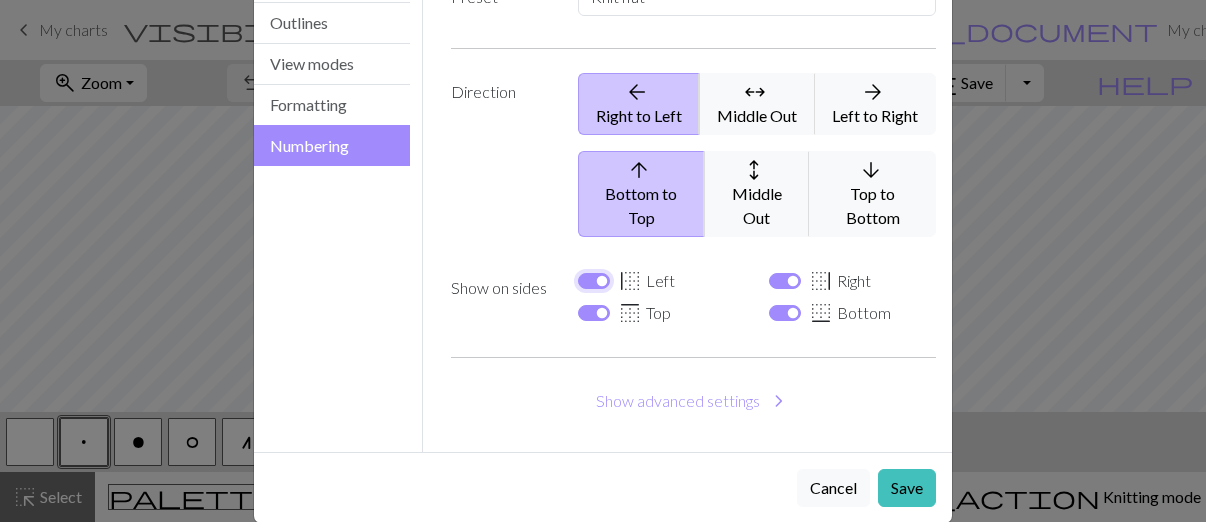 click on "border_left Left" at bounding box center [594, 281] 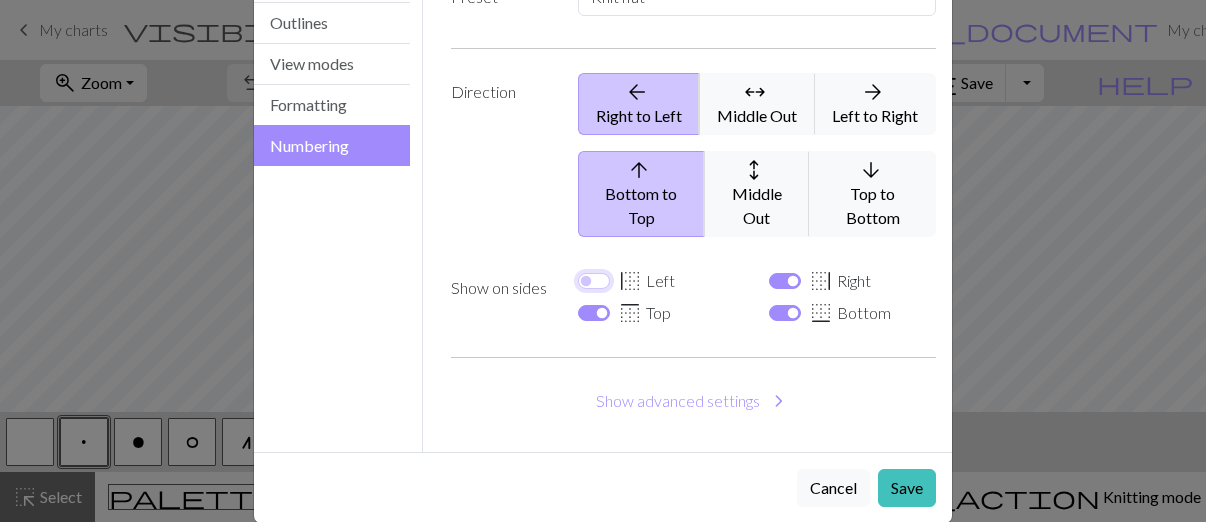checkbox on "false" 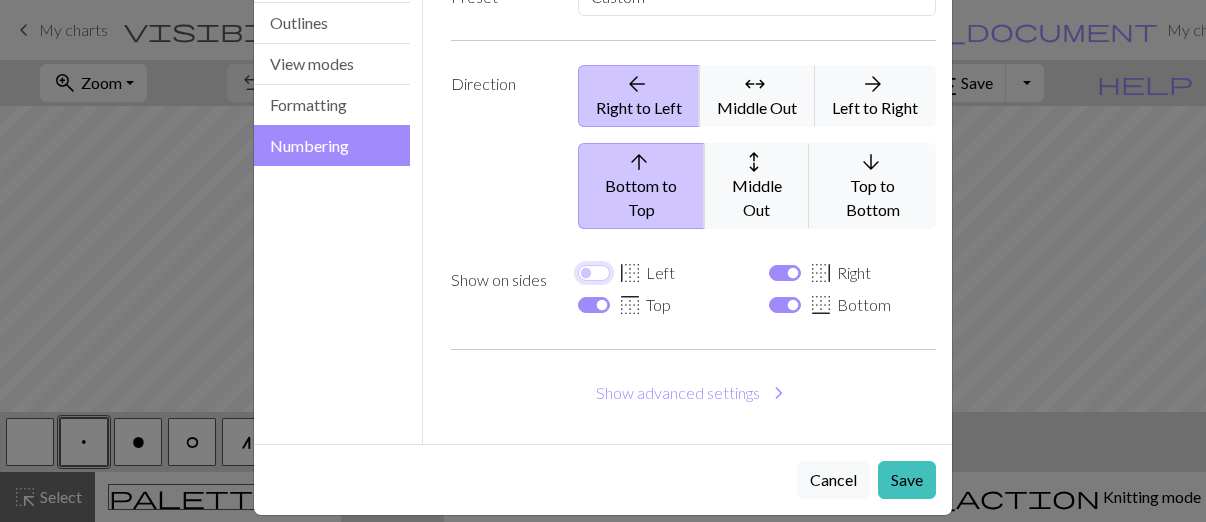 scroll, scrollTop: 205, scrollLeft: 0, axis: vertical 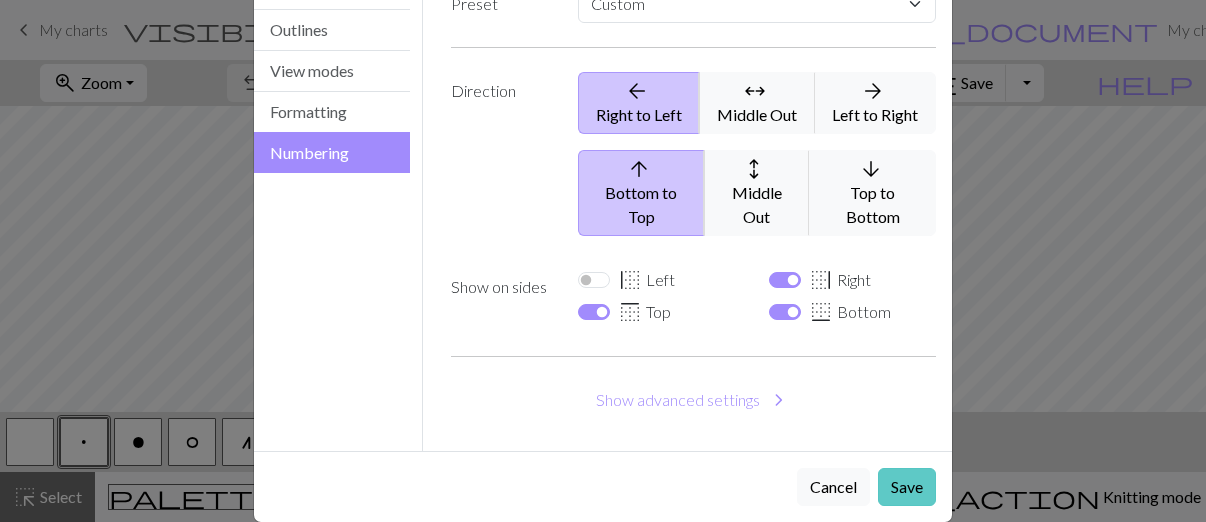 click on "Save" at bounding box center [907, 487] 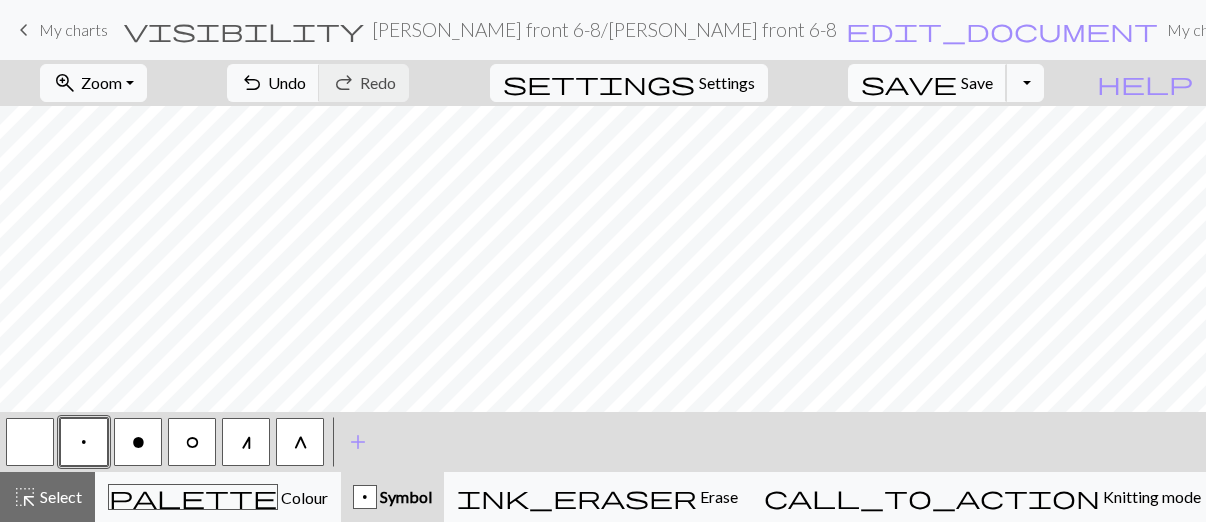click on "Save" at bounding box center [977, 82] 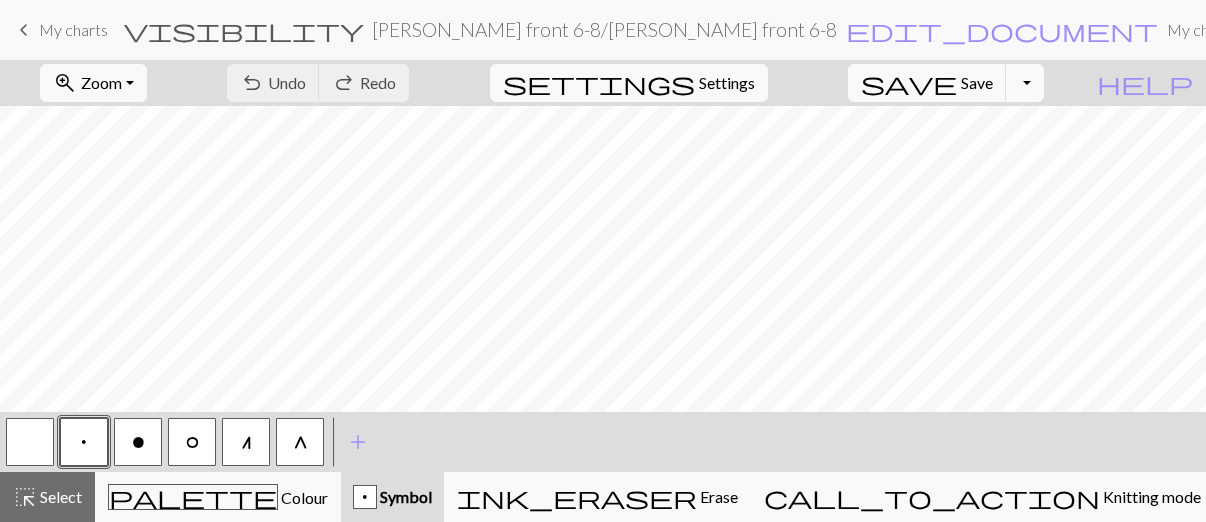 click on "Toggle Dropdown" at bounding box center [1025, 83] 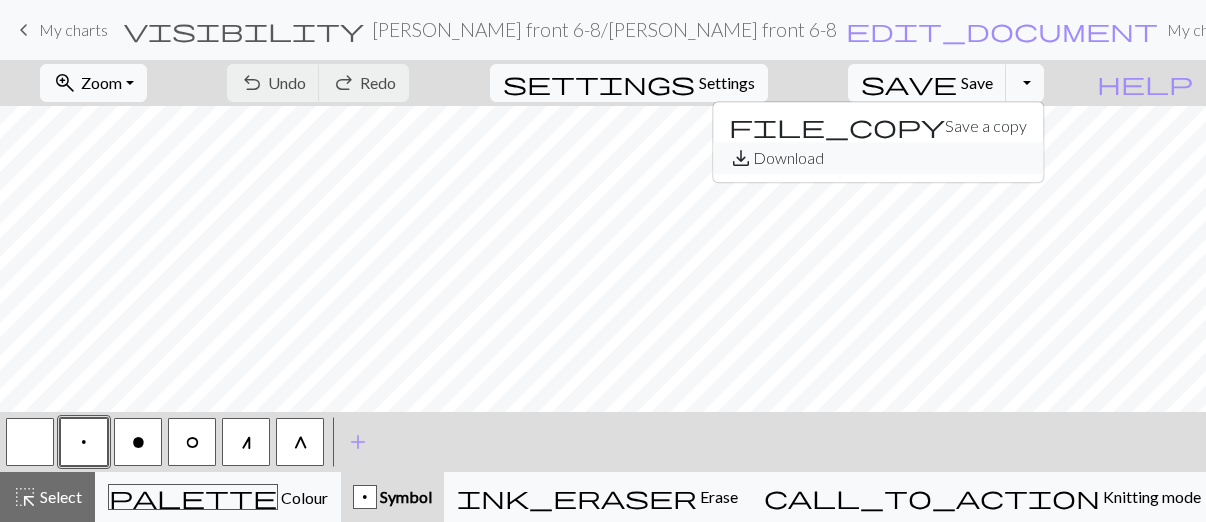 click on "save_alt  Download" at bounding box center [878, 158] 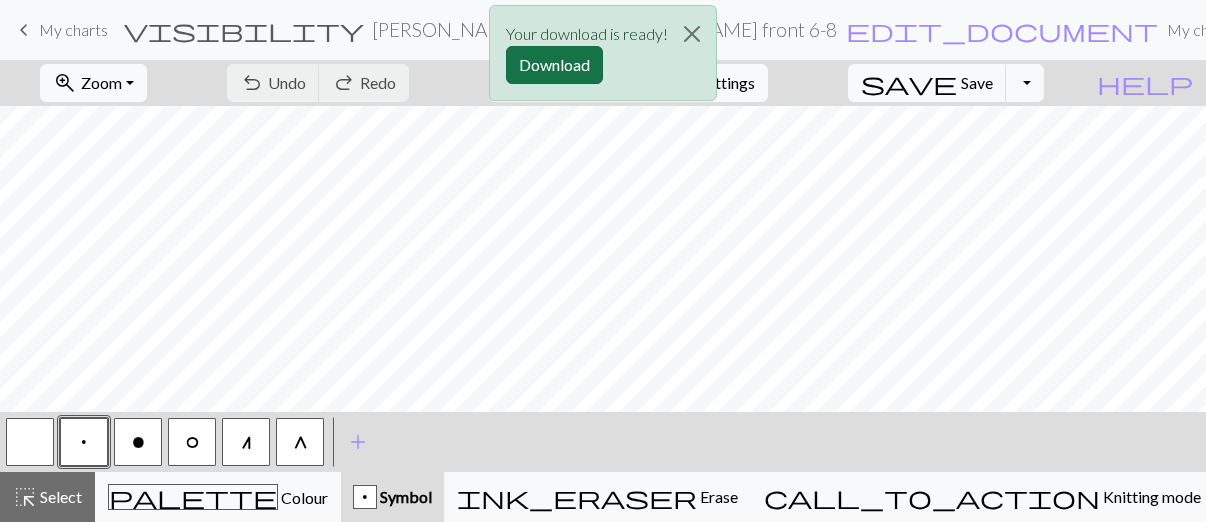 click on "Download" at bounding box center [554, 65] 